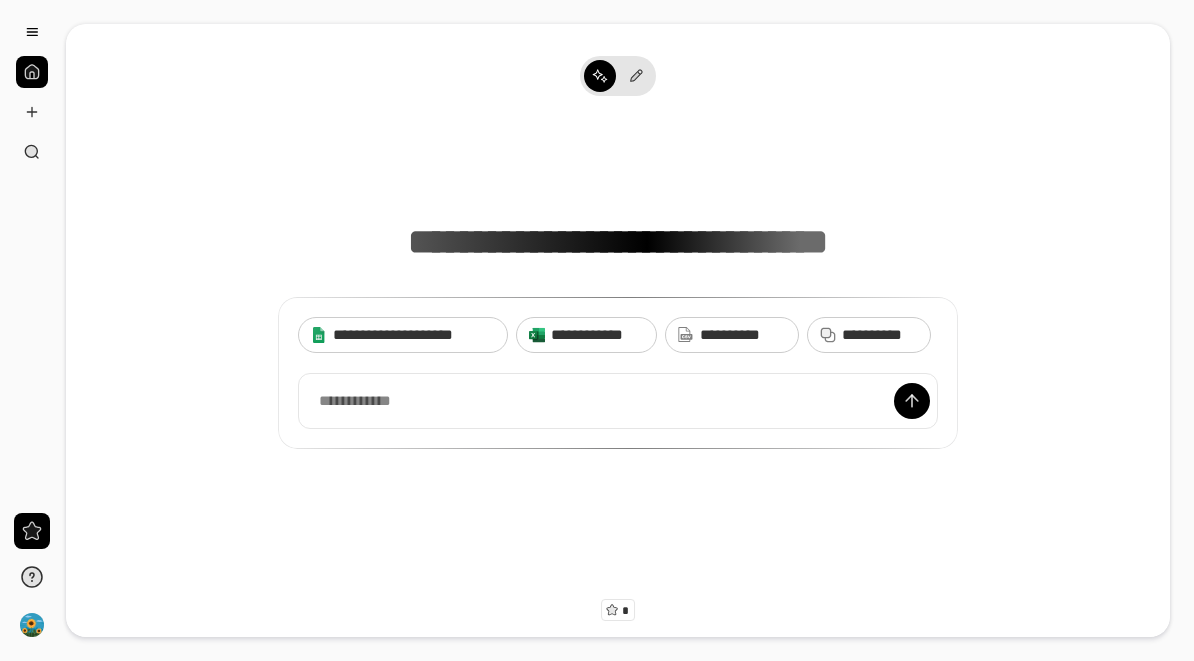 scroll, scrollTop: 0, scrollLeft: 0, axis: both 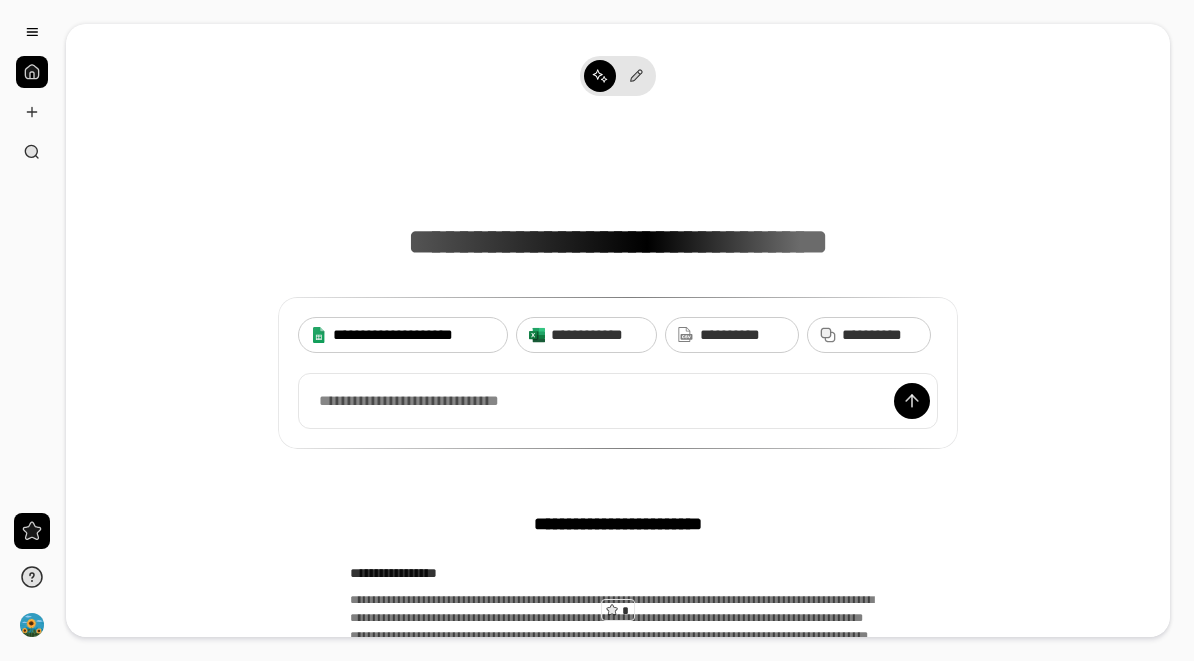 click on "**********" at bounding box center [403, 335] 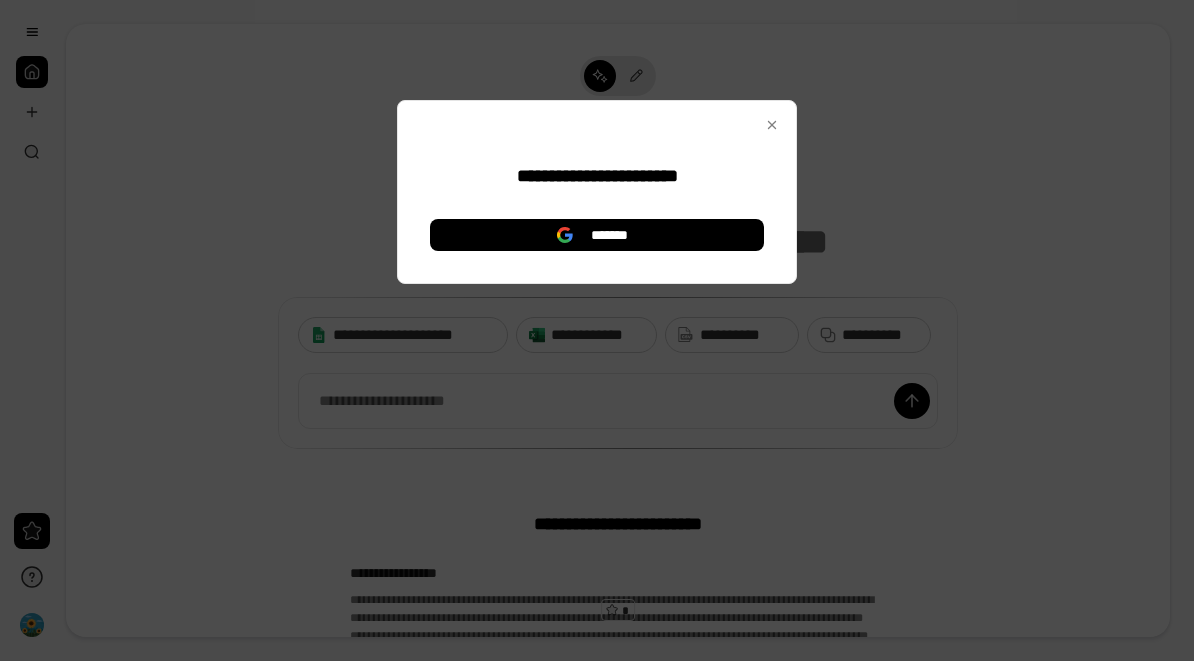 click at bounding box center (772, 125) 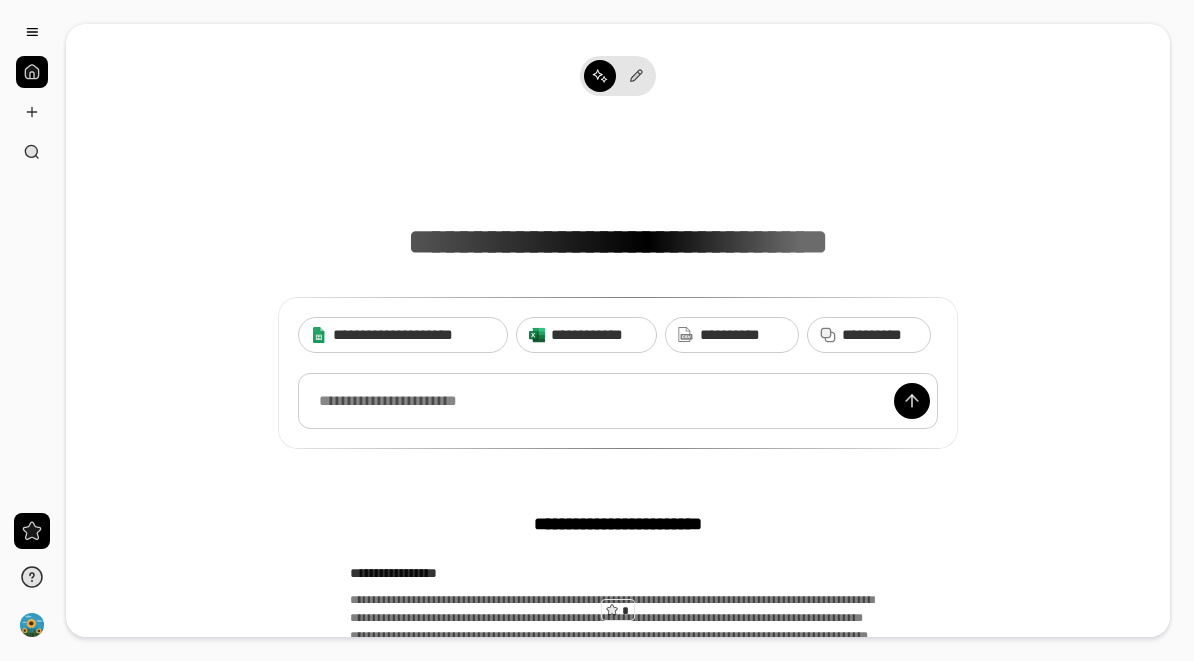 click on "**********" at bounding box center [743, 335] 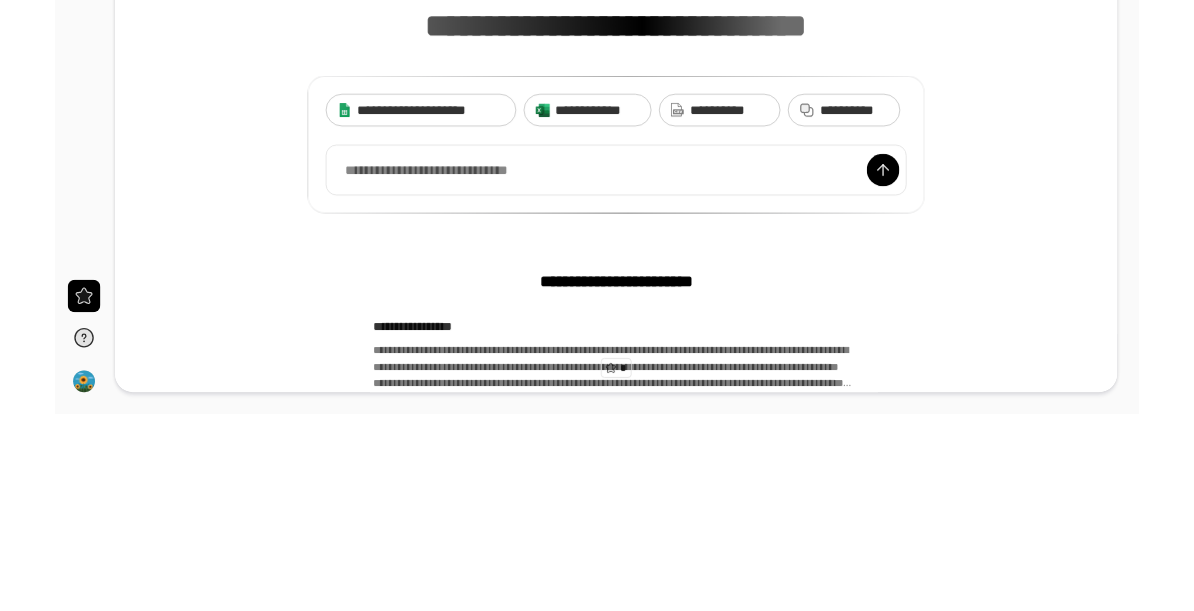 scroll, scrollTop: 217, scrollLeft: 0, axis: vertical 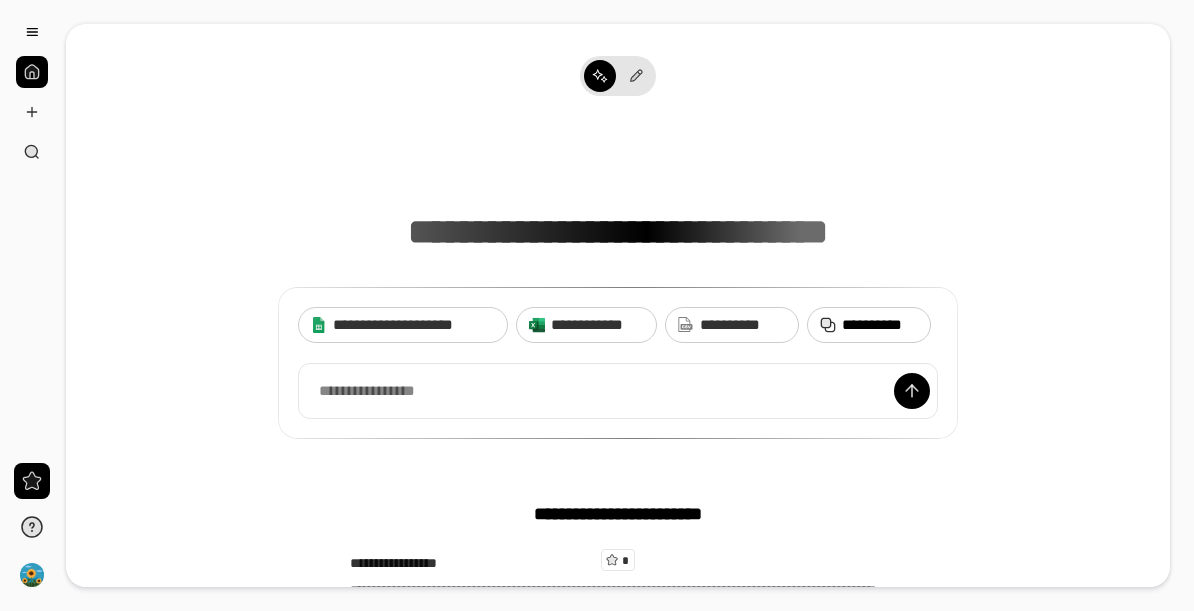 click on "**********" at bounding box center (869, 325) 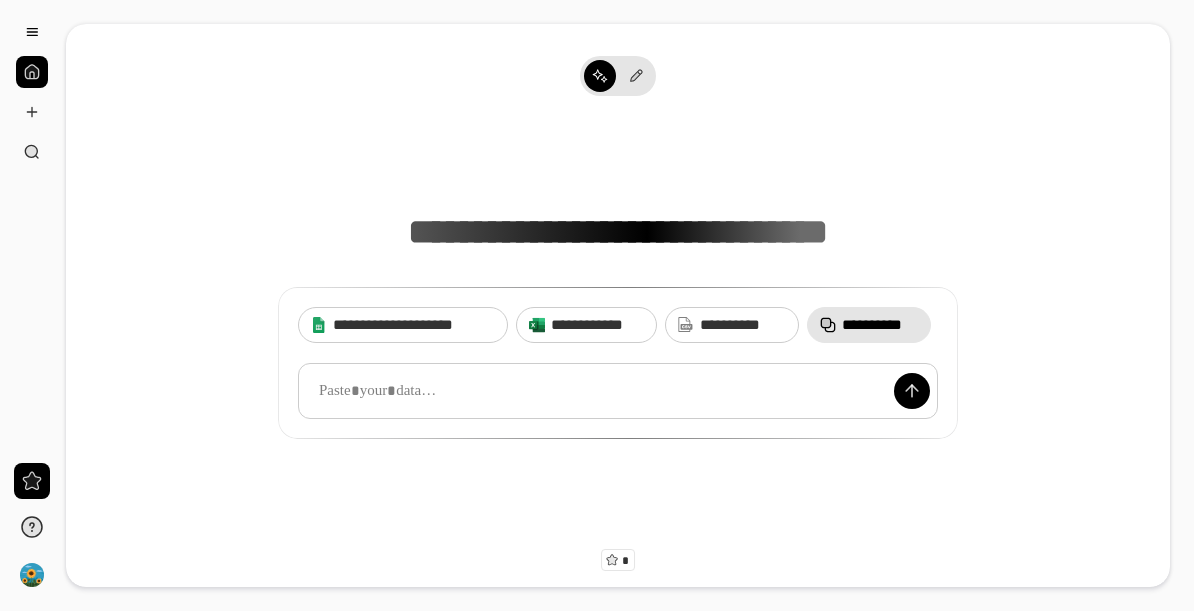 click at bounding box center [618, 391] 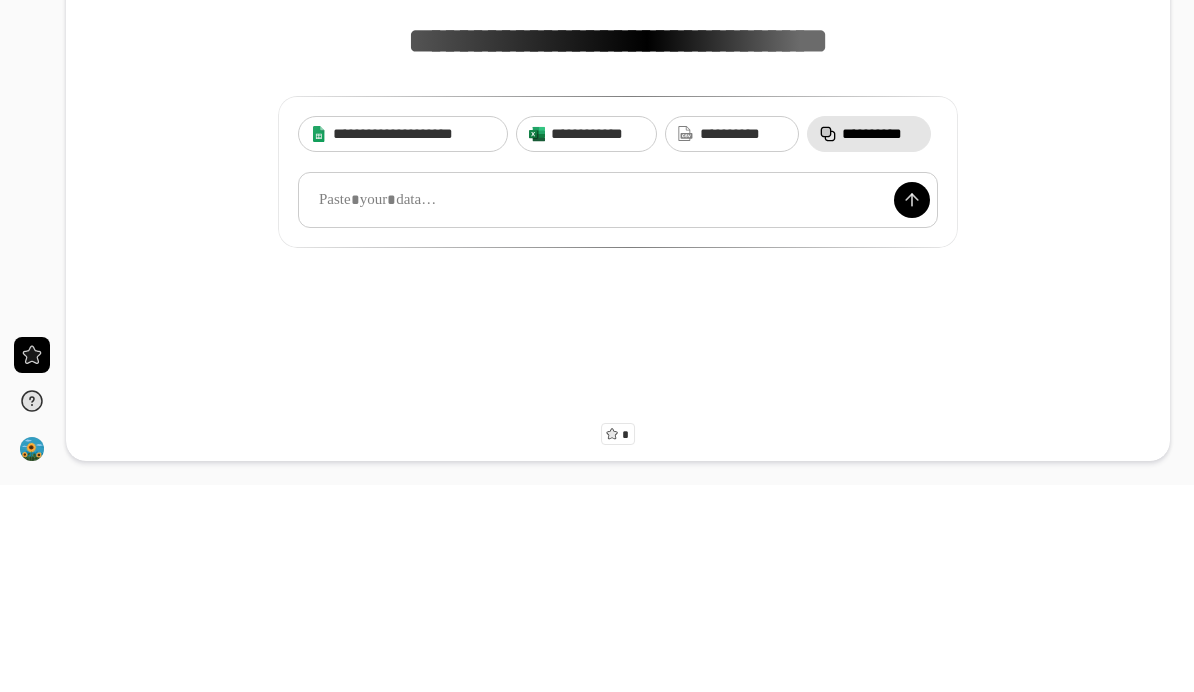paste 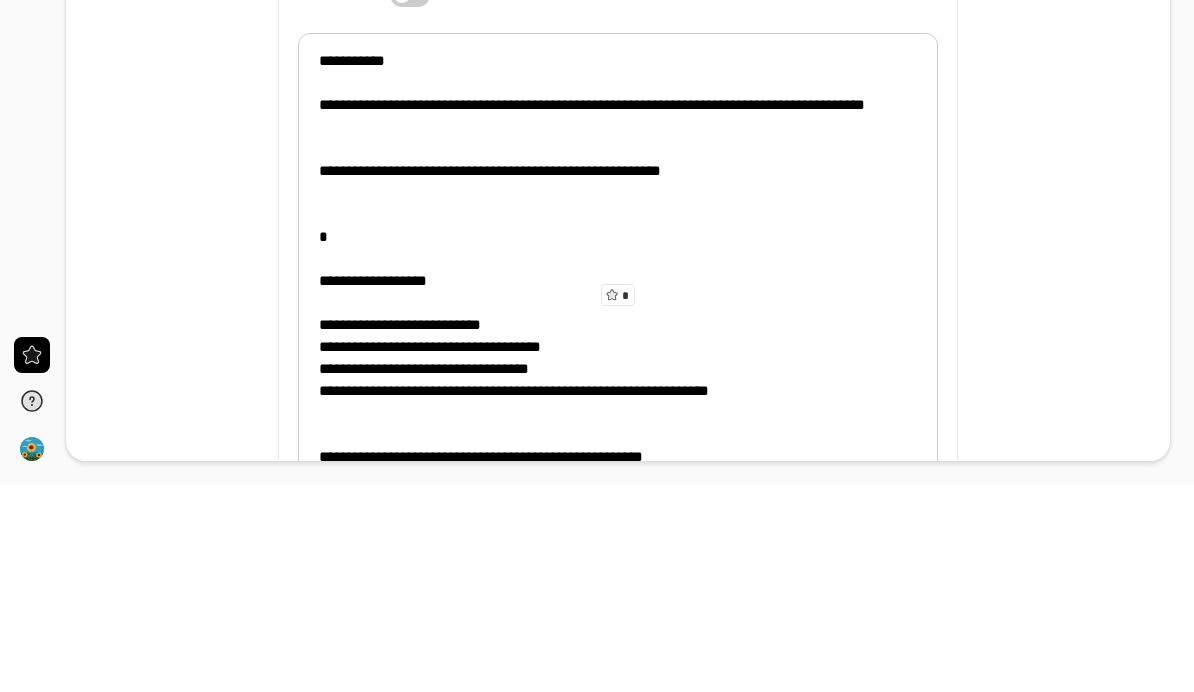 scroll, scrollTop: 148, scrollLeft: 0, axis: vertical 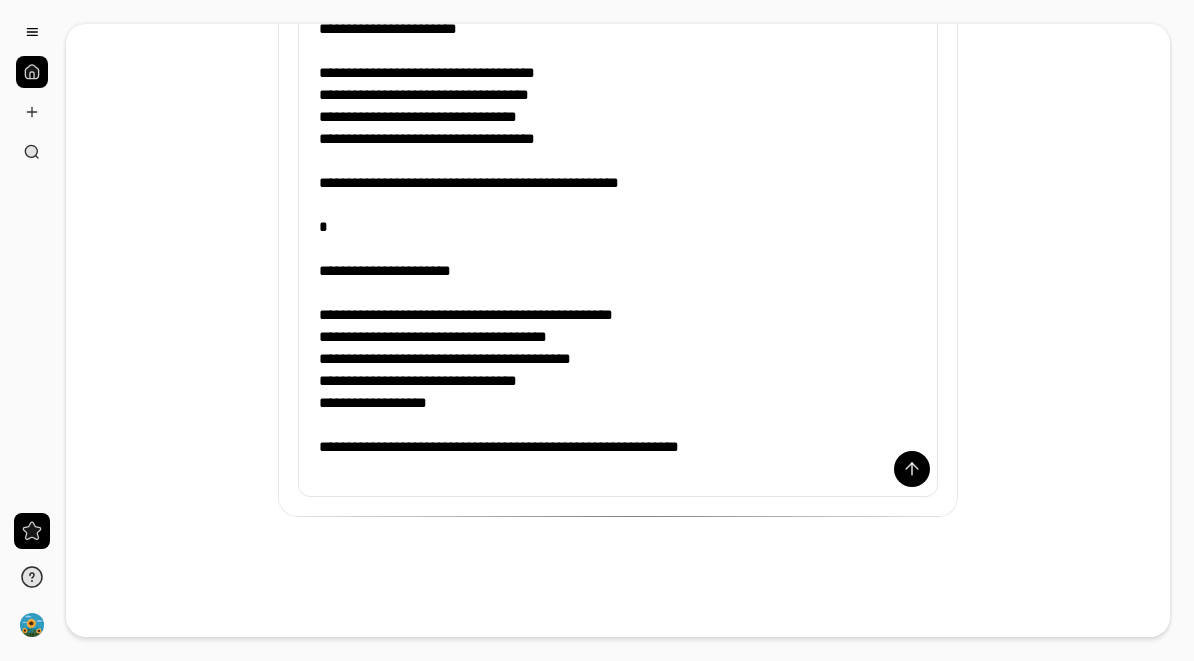 click at bounding box center [912, 469] 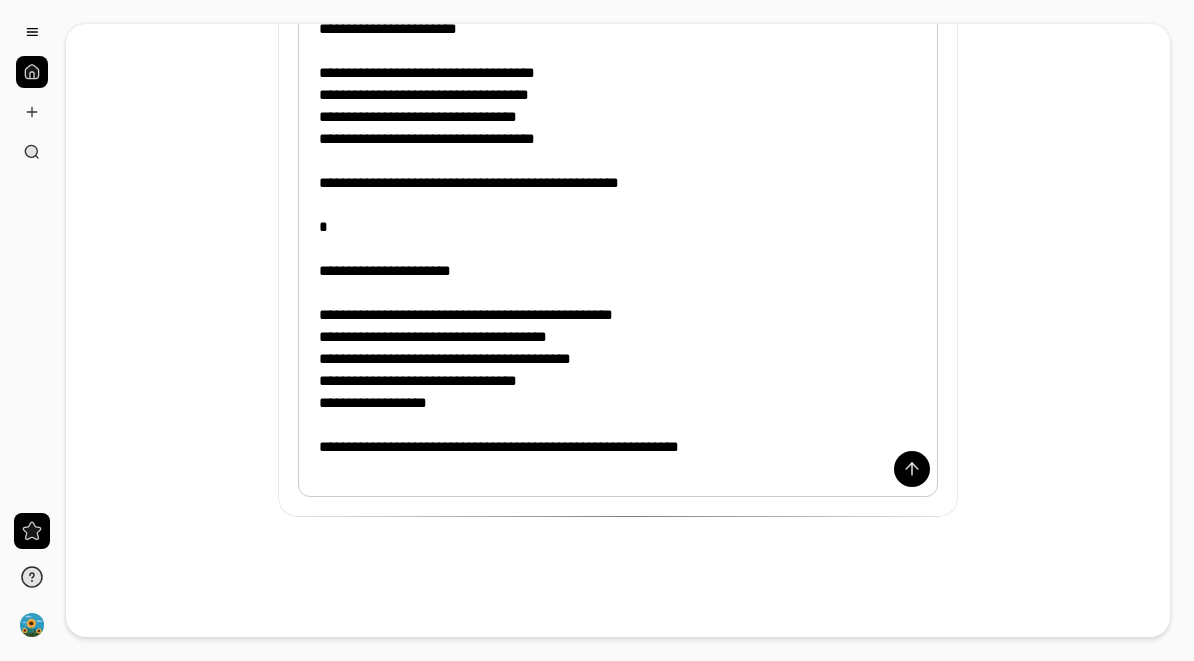 scroll, scrollTop: 1934, scrollLeft: 0, axis: vertical 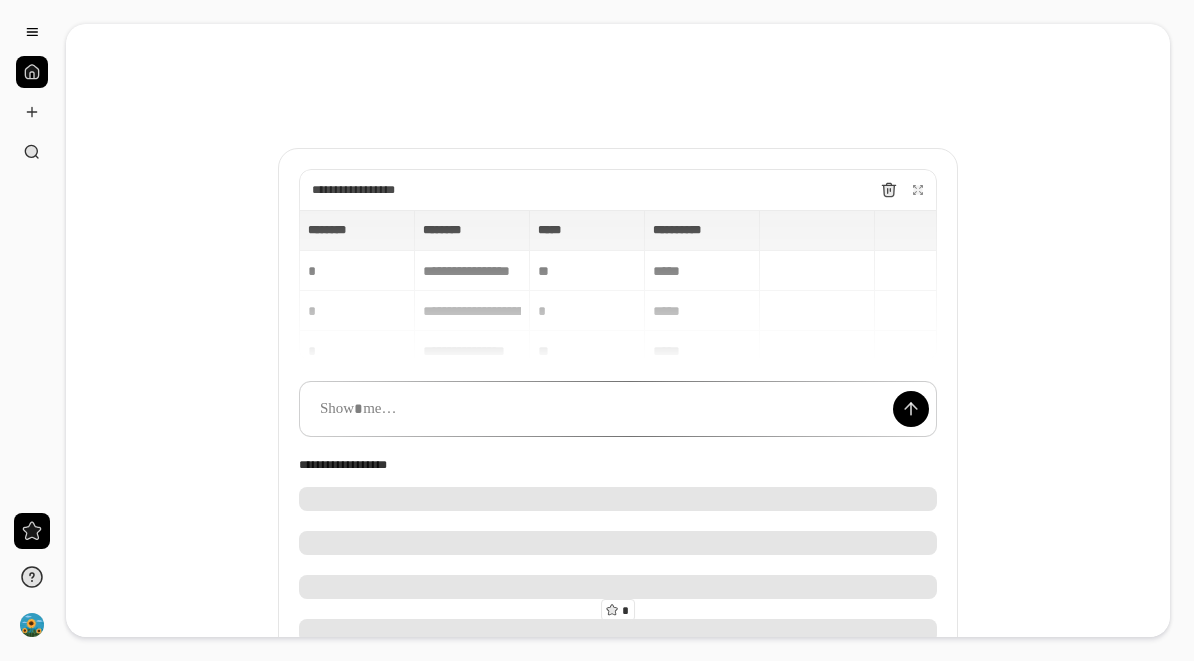 click at bounding box center (911, 409) 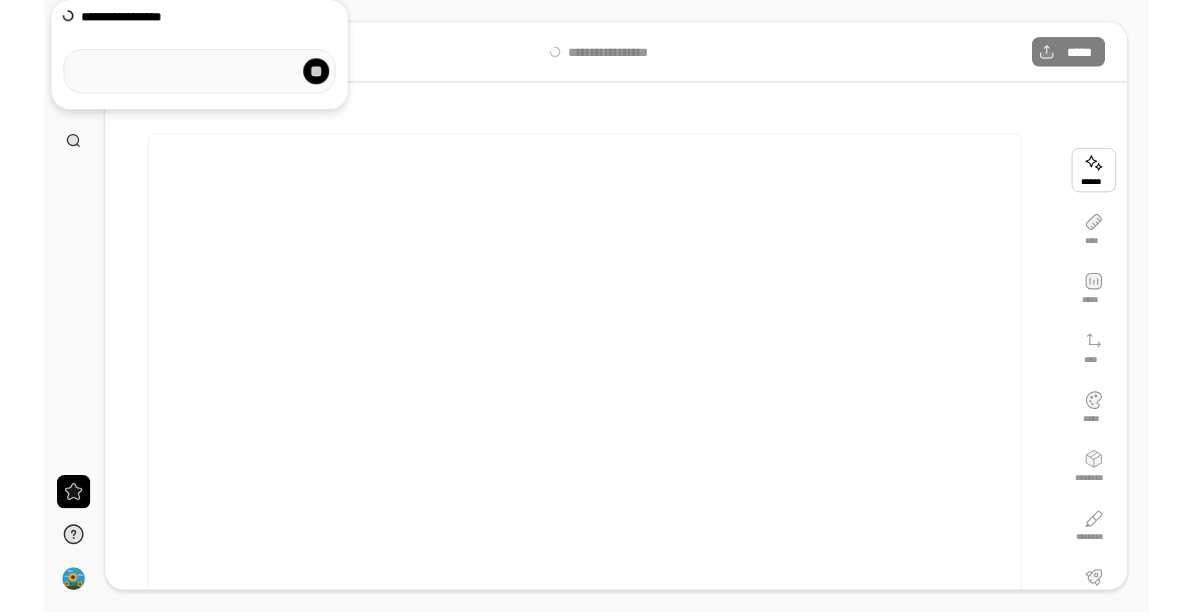 scroll, scrollTop: 0, scrollLeft: 0, axis: both 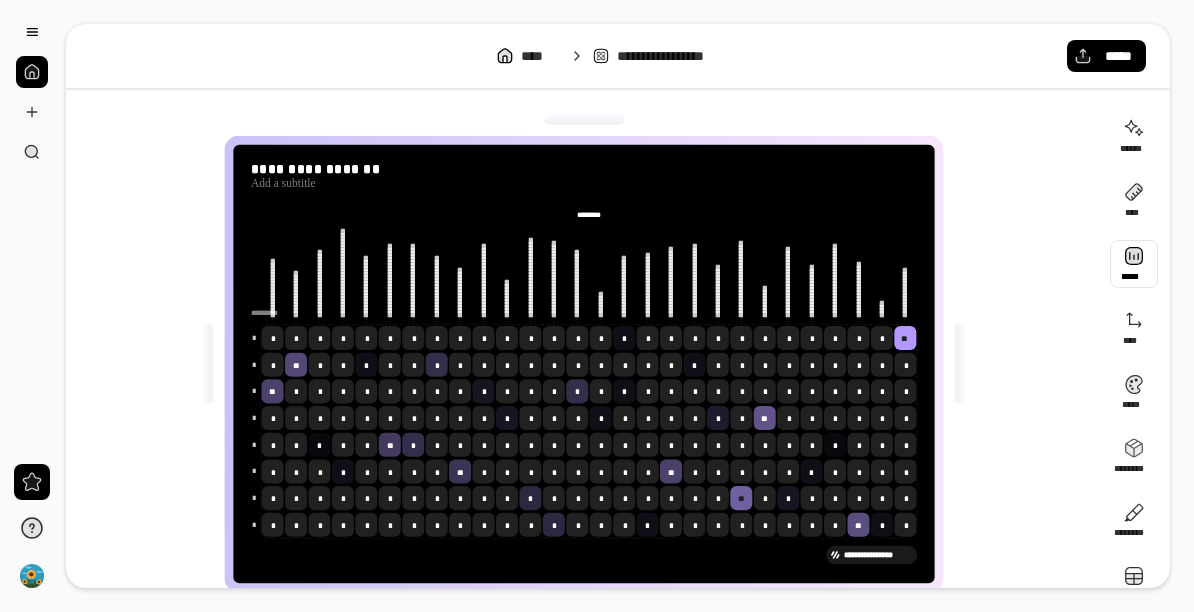 click at bounding box center [1134, 264] 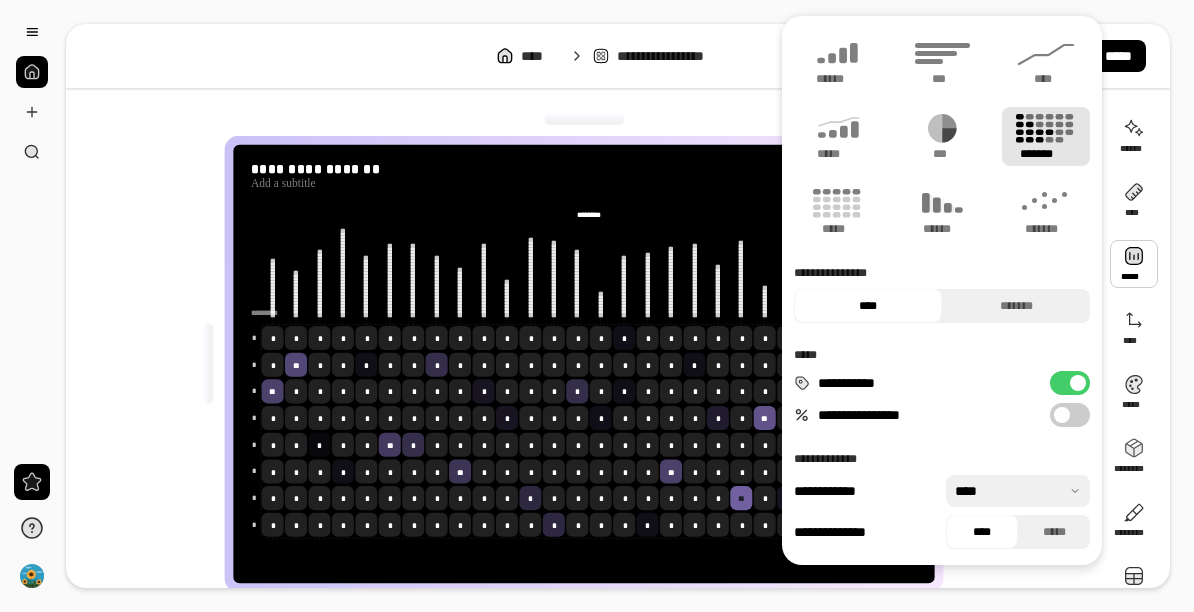 click 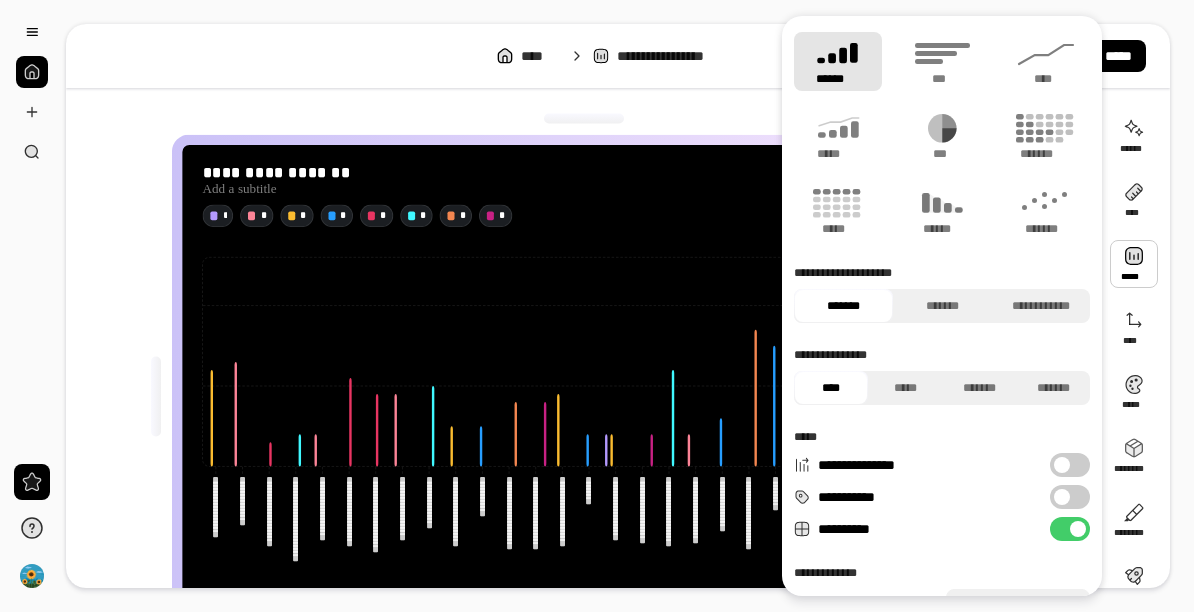 scroll, scrollTop: 0, scrollLeft: 0, axis: both 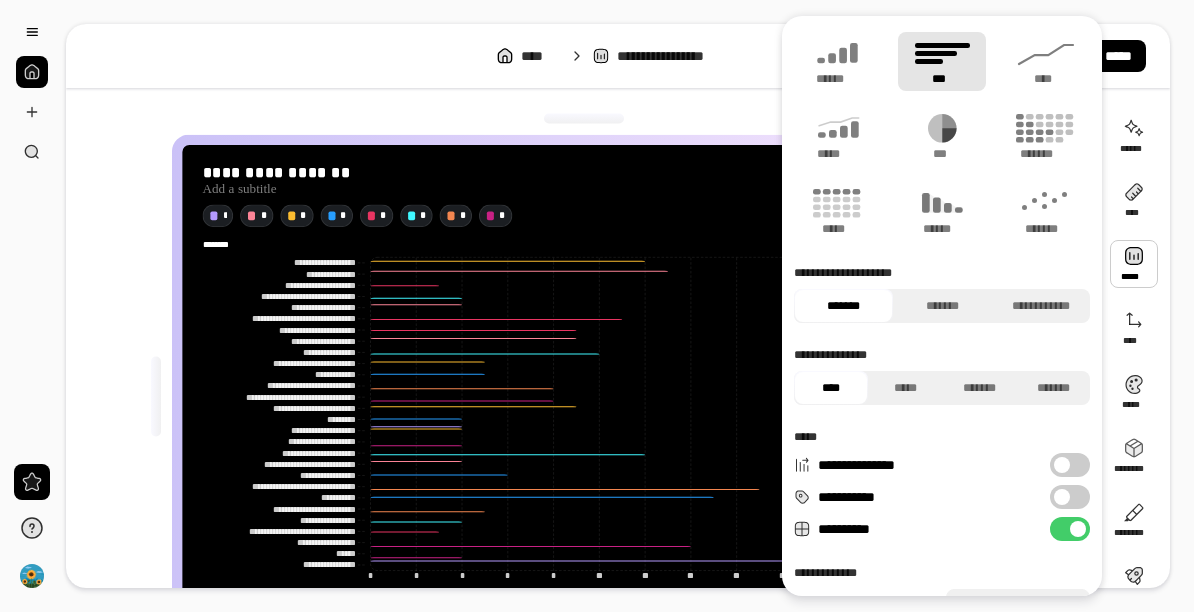 click 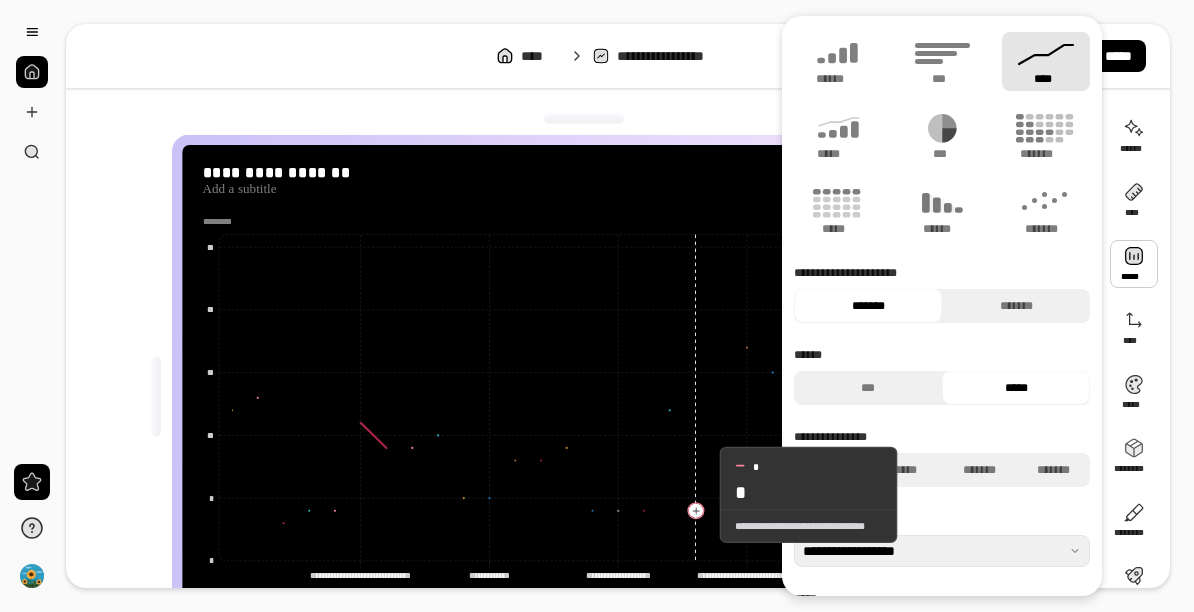 scroll, scrollTop: 70, scrollLeft: 0, axis: vertical 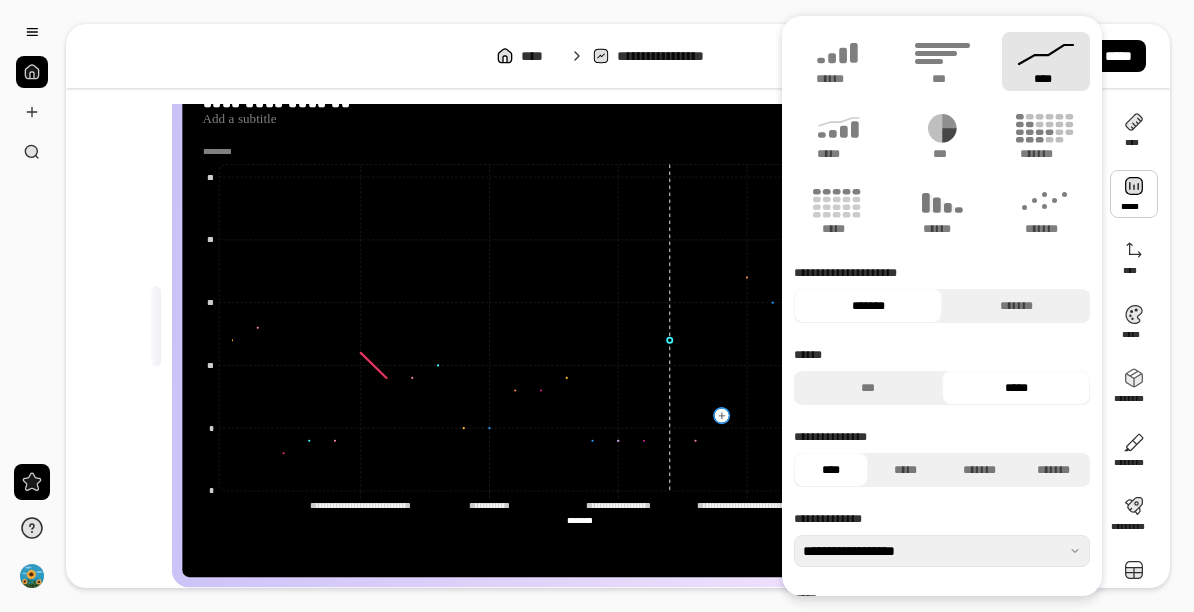 click 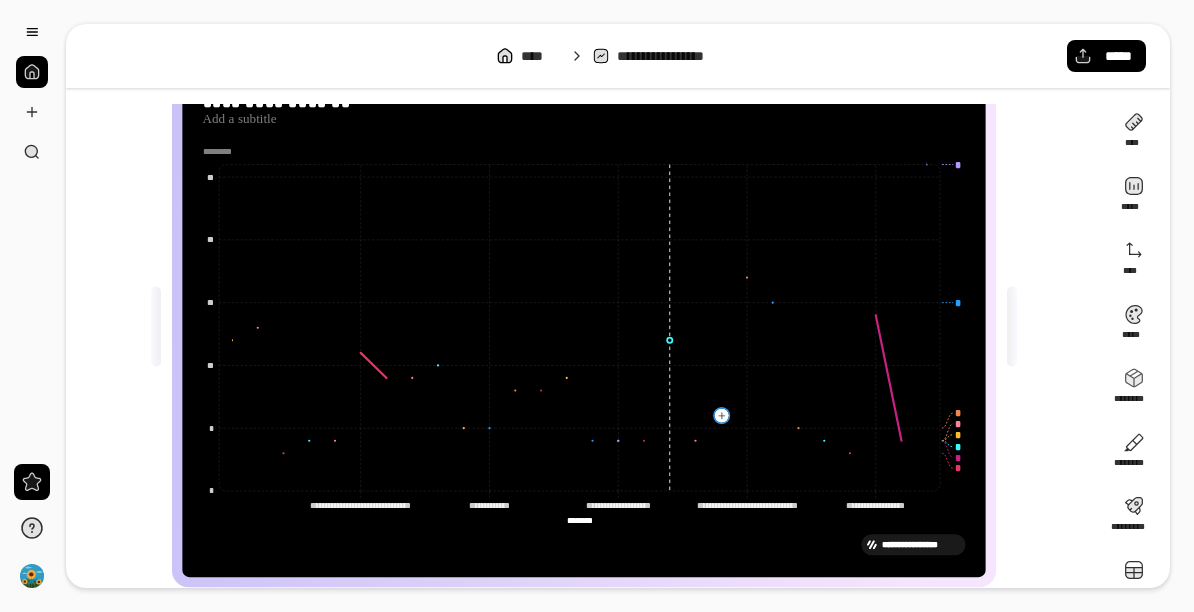 click at bounding box center (32, 32) 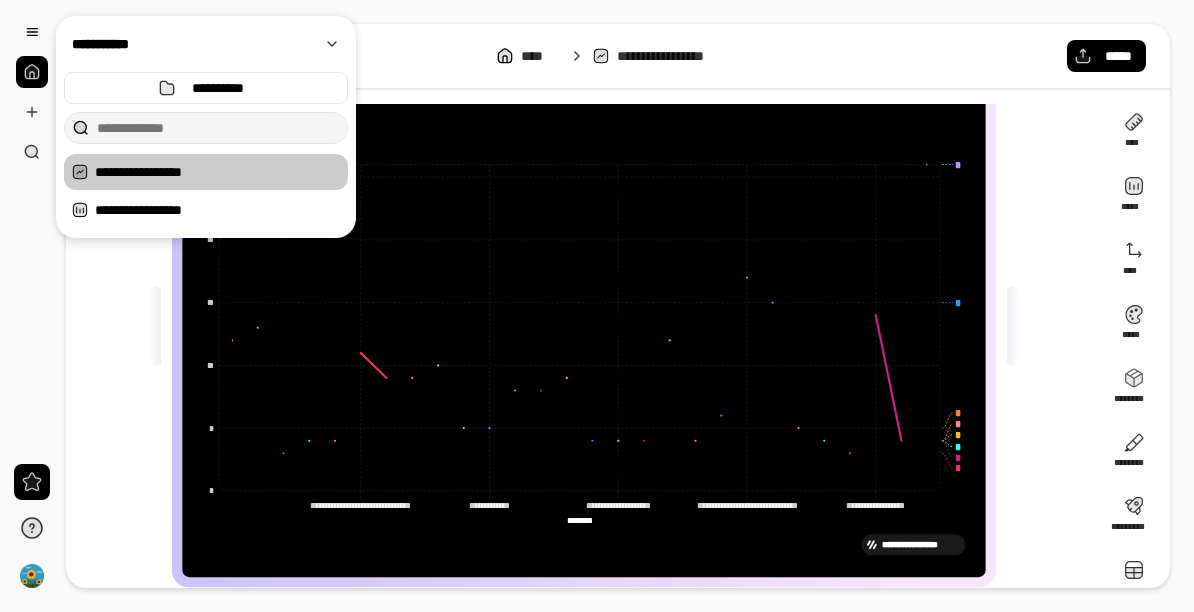 click at bounding box center [32, 112] 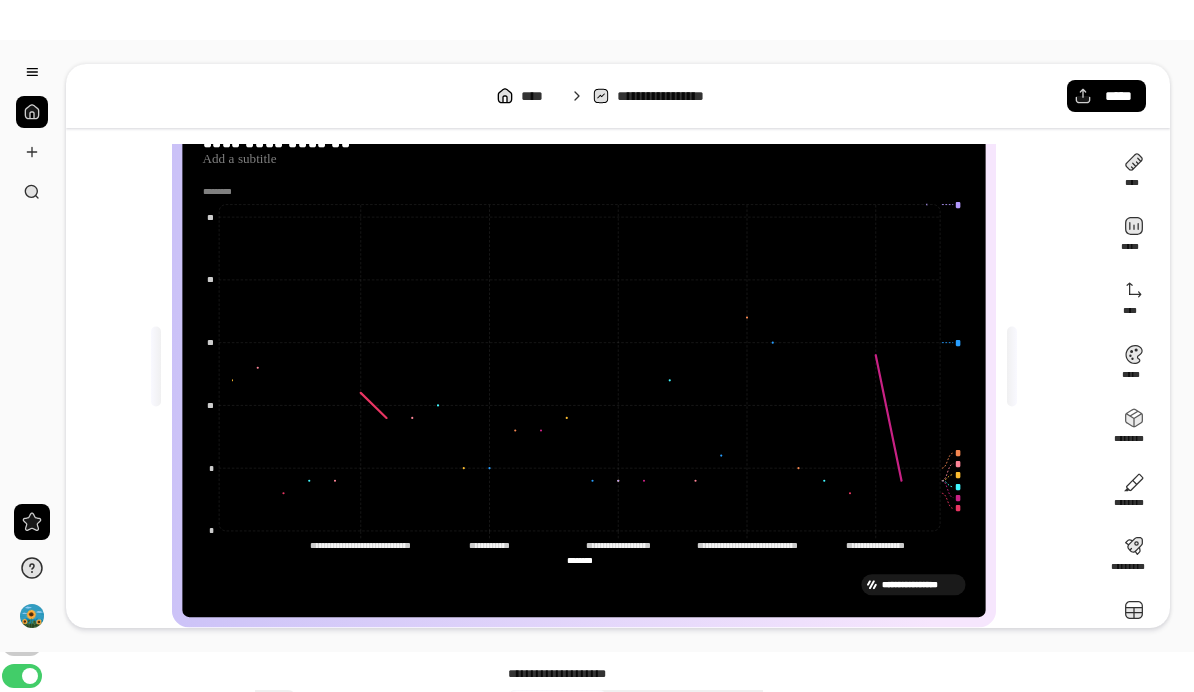 scroll, scrollTop: 0, scrollLeft: 0, axis: both 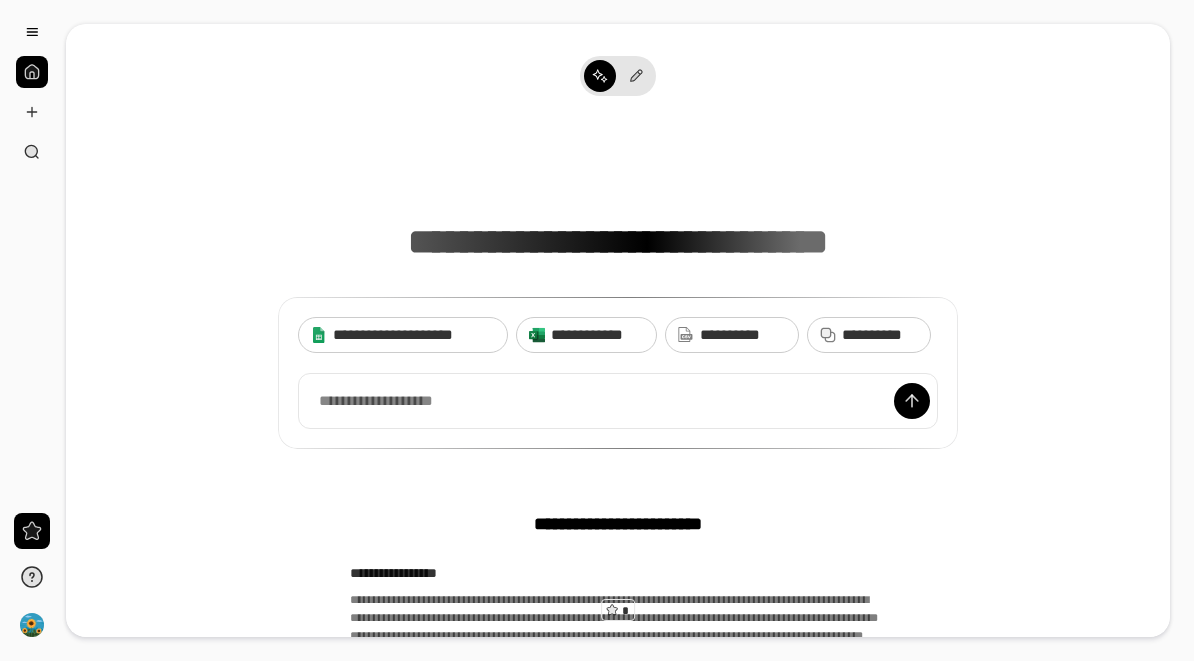 click at bounding box center [618, 401] 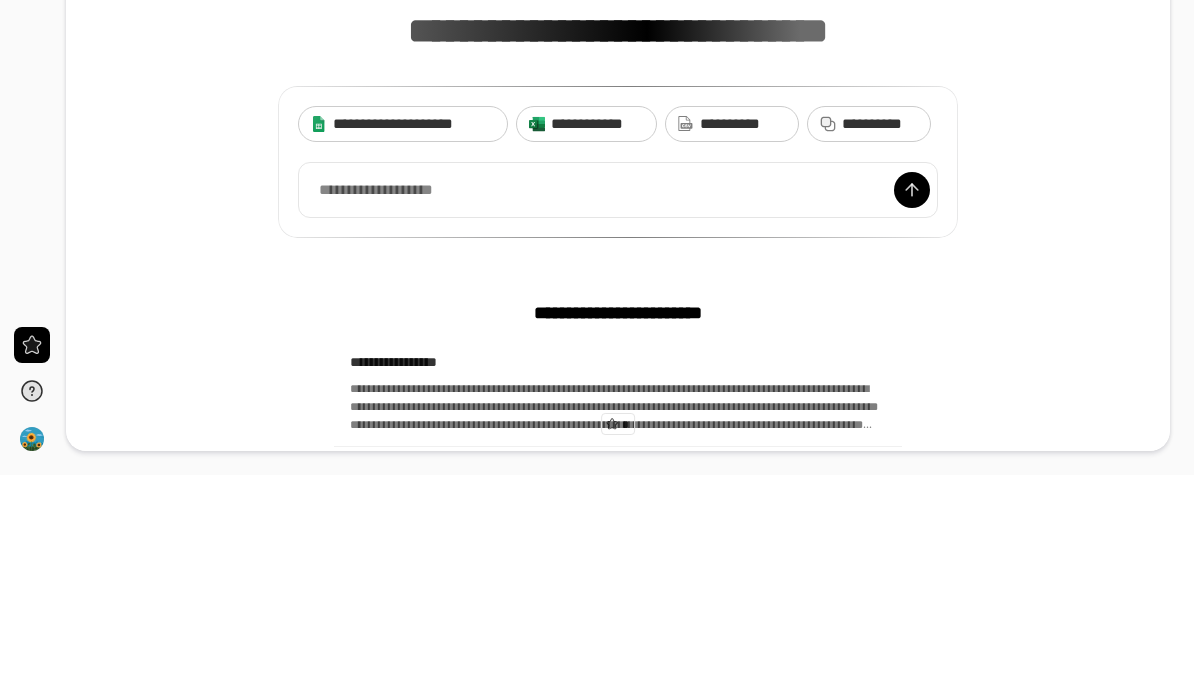 click at bounding box center [618, 407] 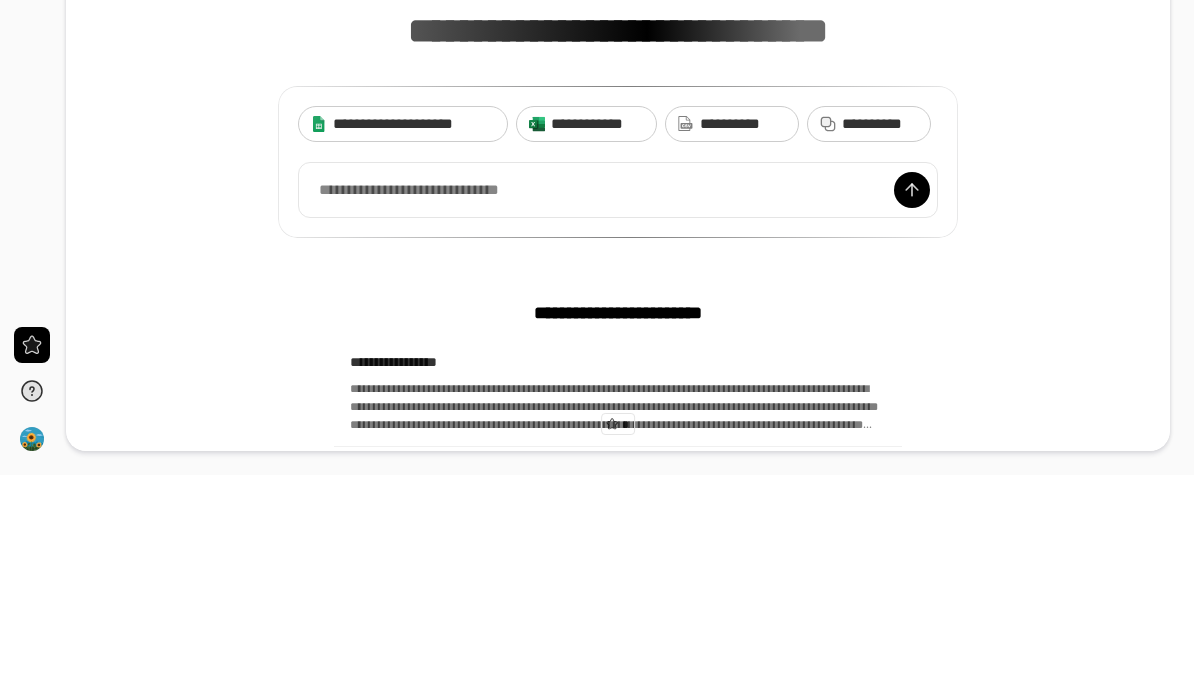 click at bounding box center (618, 407) 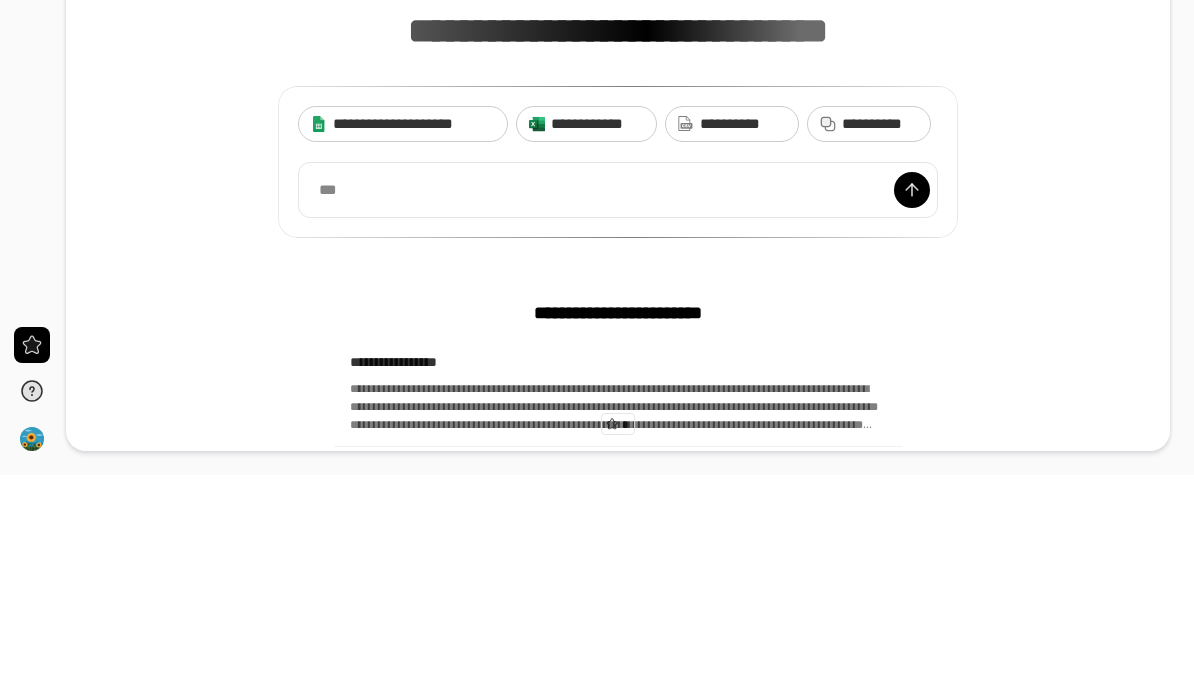 type 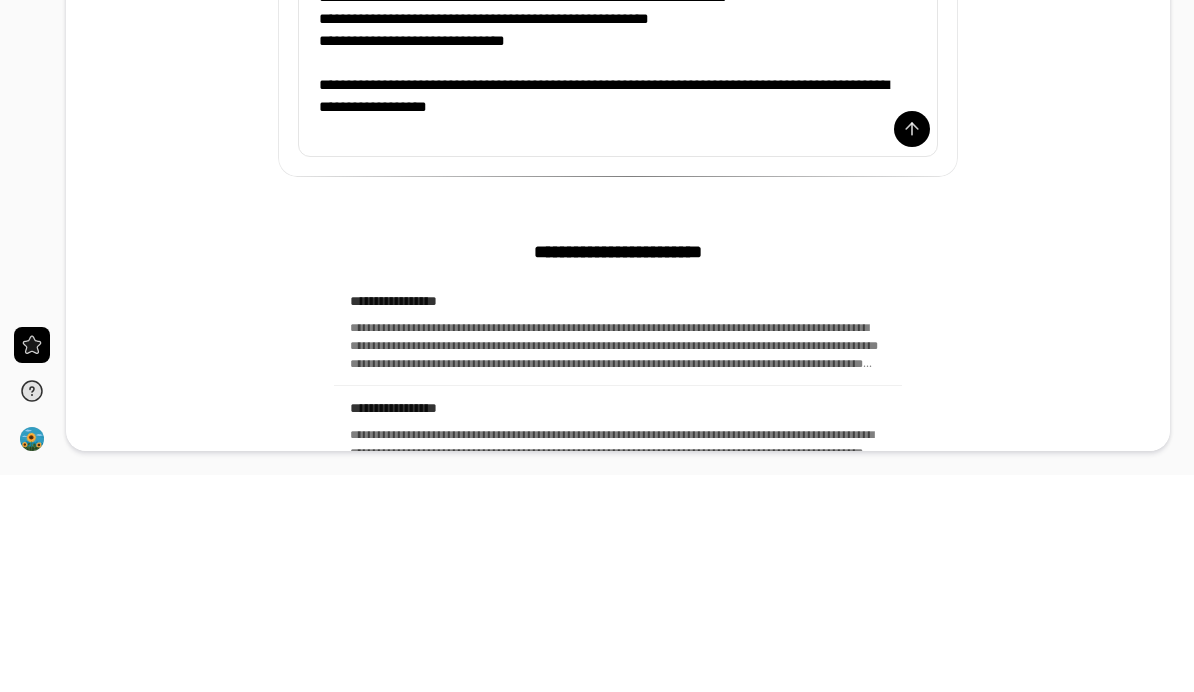 click at bounding box center (912, 346) 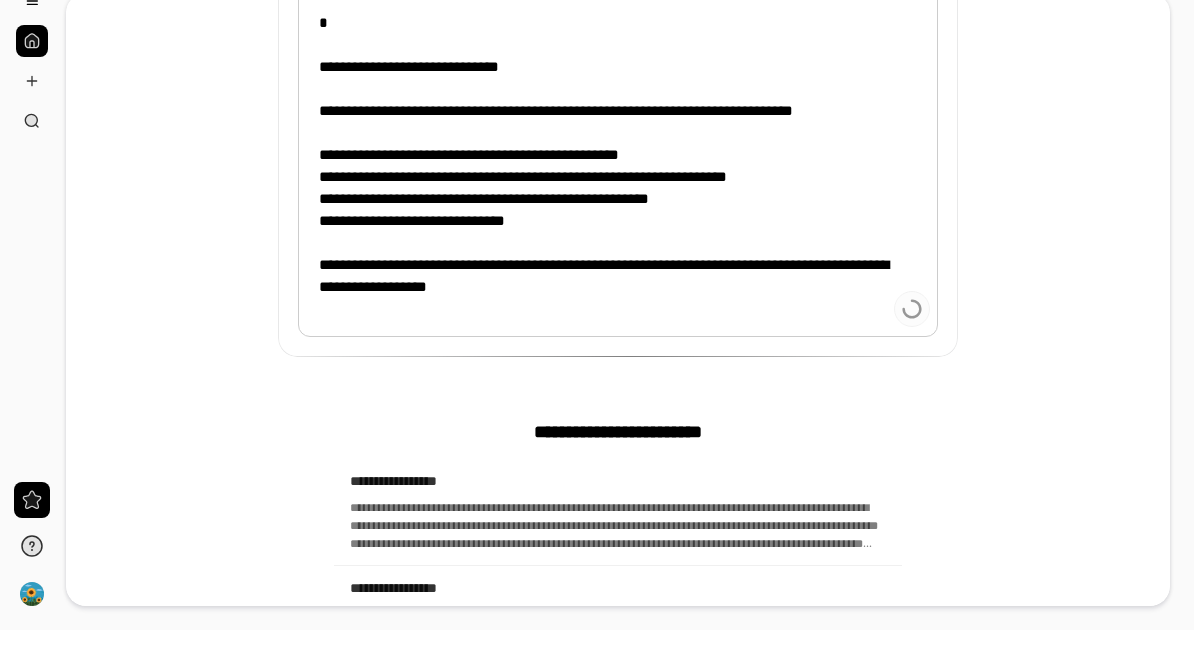 scroll, scrollTop: 217, scrollLeft: 0, axis: vertical 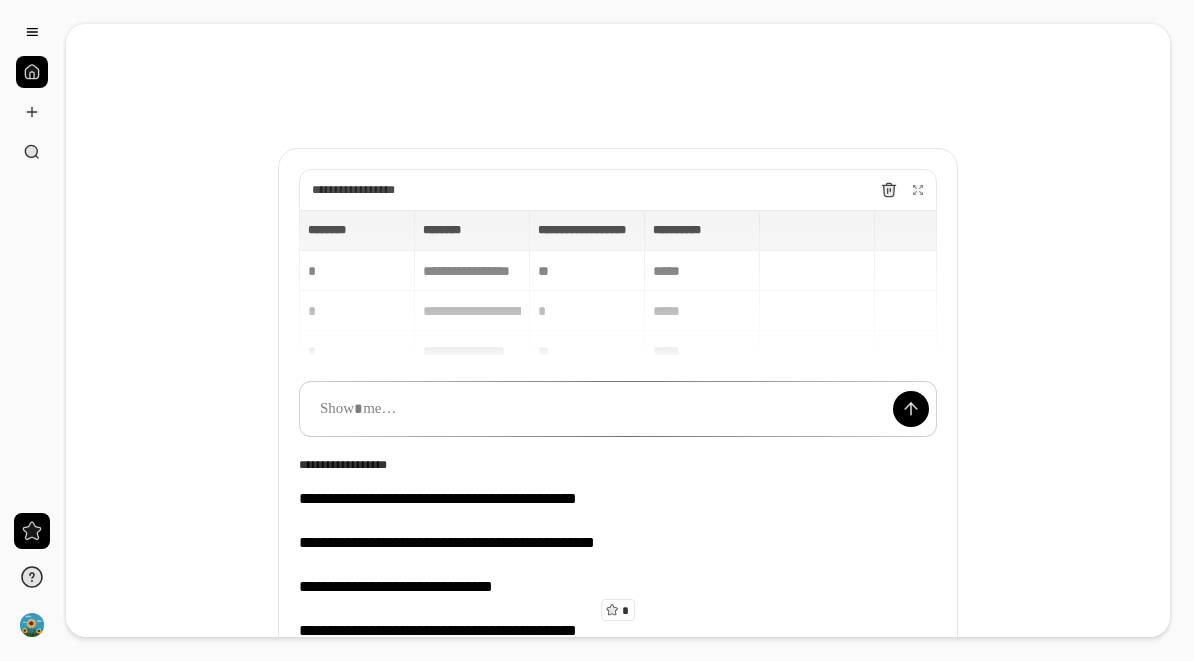 click at bounding box center (911, 409) 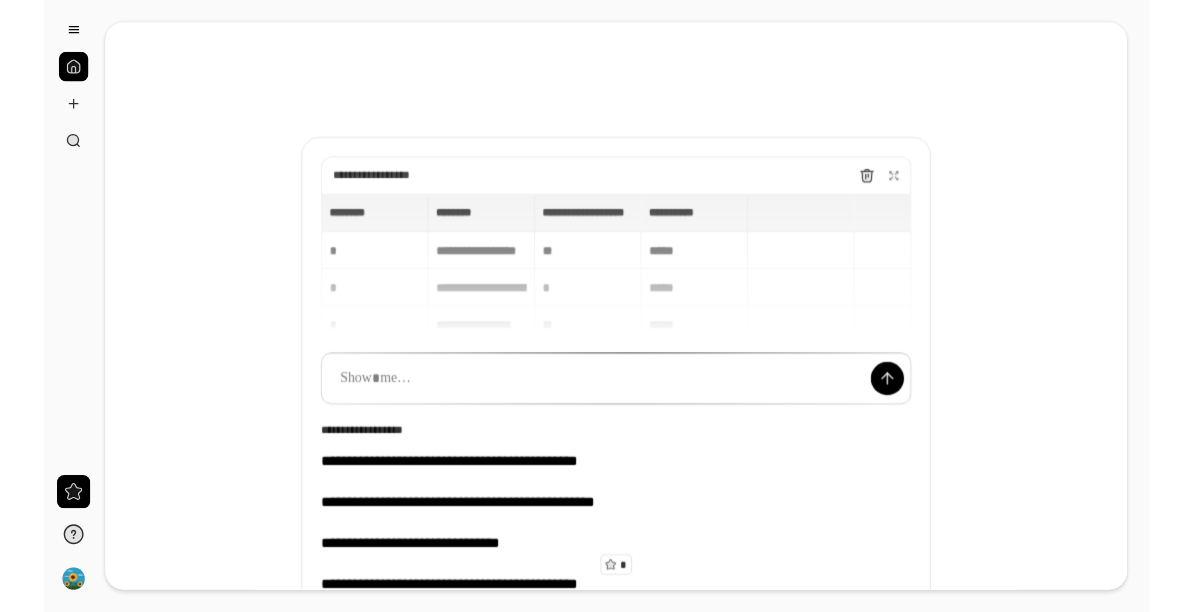 scroll, scrollTop: 0, scrollLeft: 0, axis: both 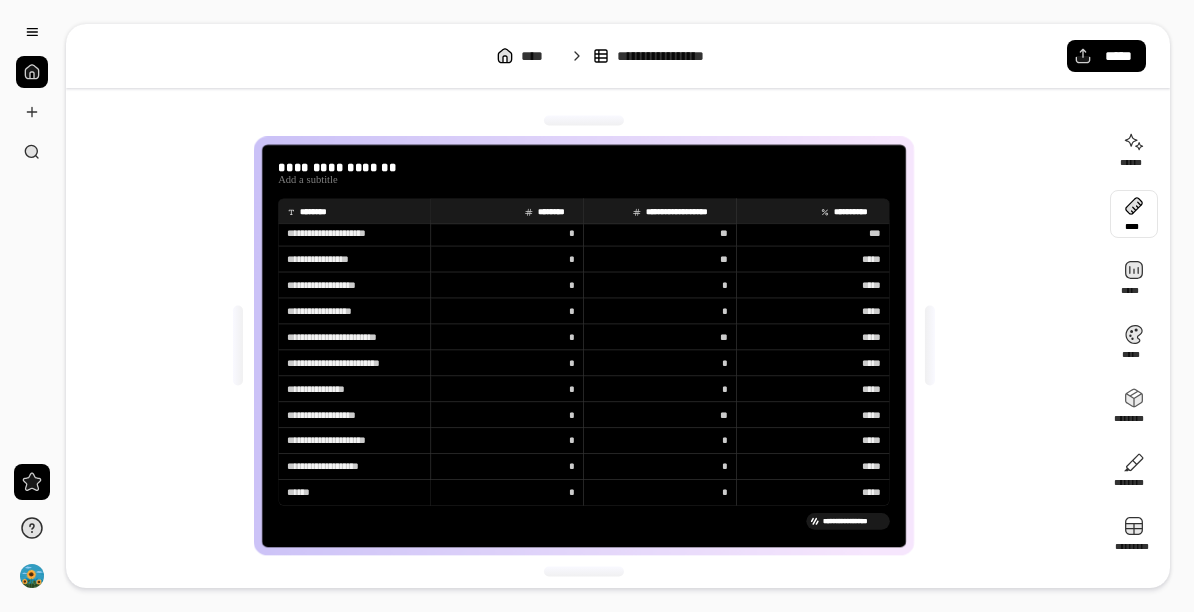 click at bounding box center (1134, 214) 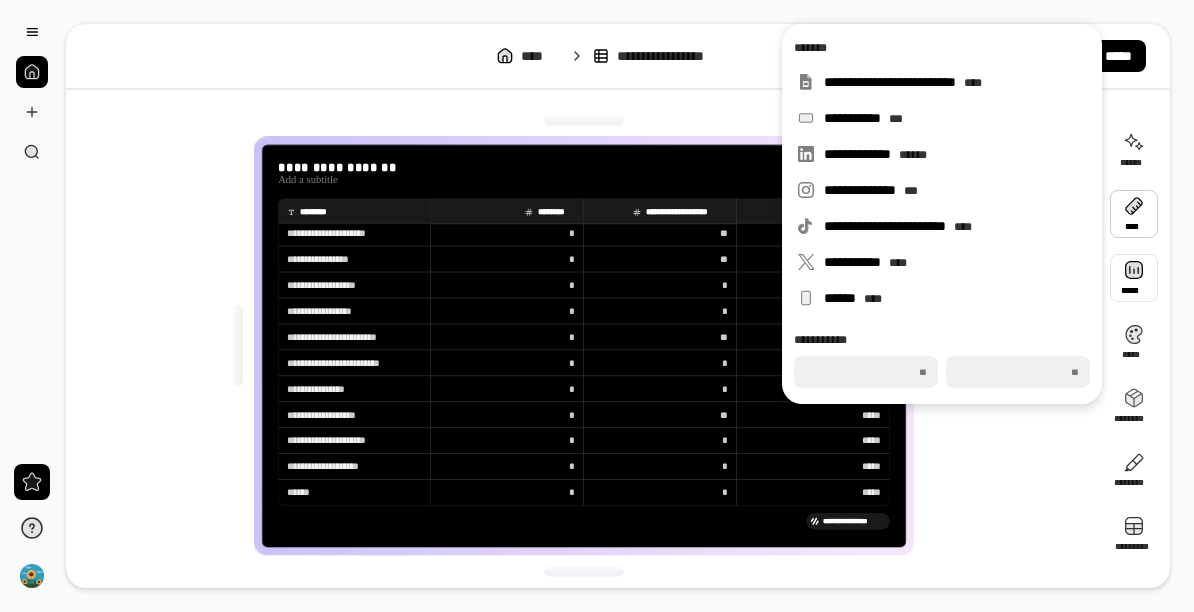 click at bounding box center (1134, 278) 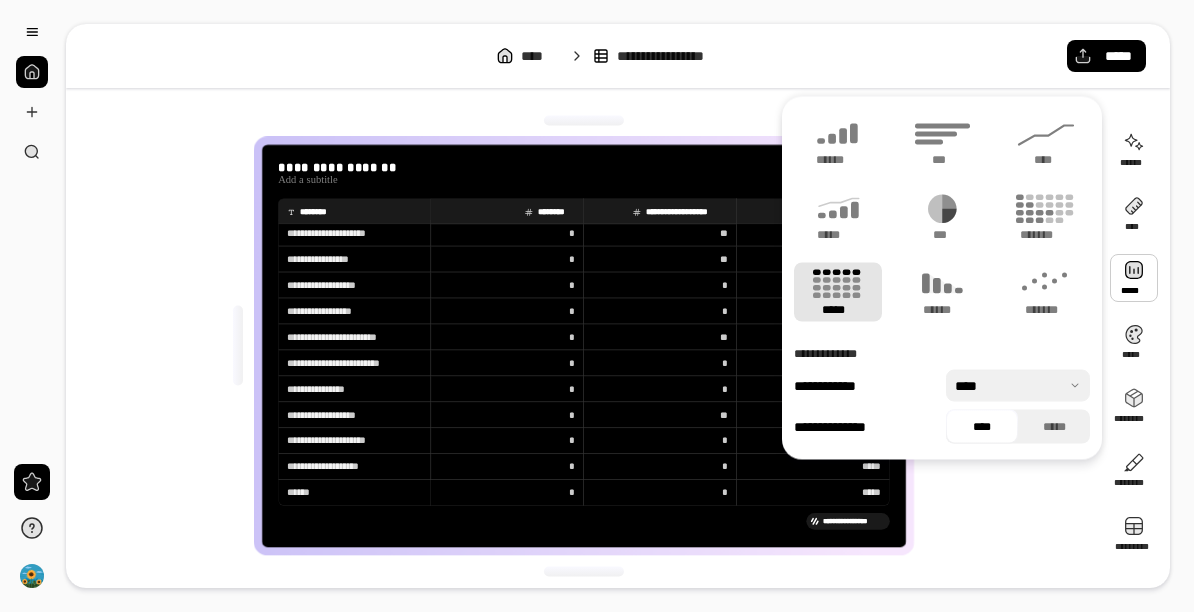 click on "******" at bounding box center (838, 160) 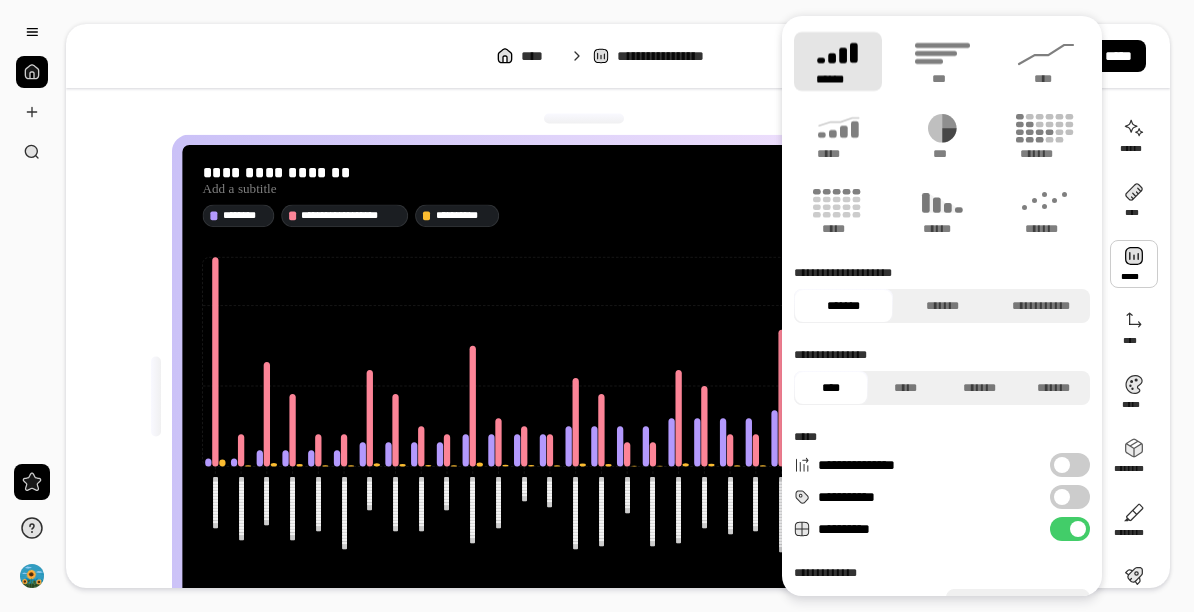 click 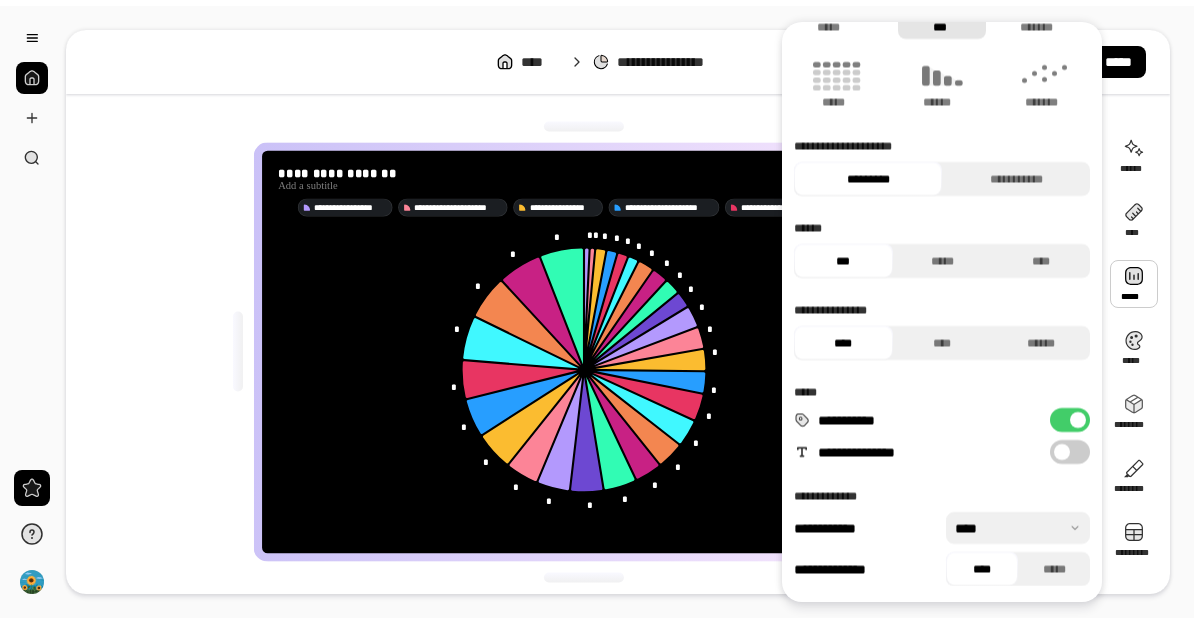 scroll, scrollTop: 133, scrollLeft: 0, axis: vertical 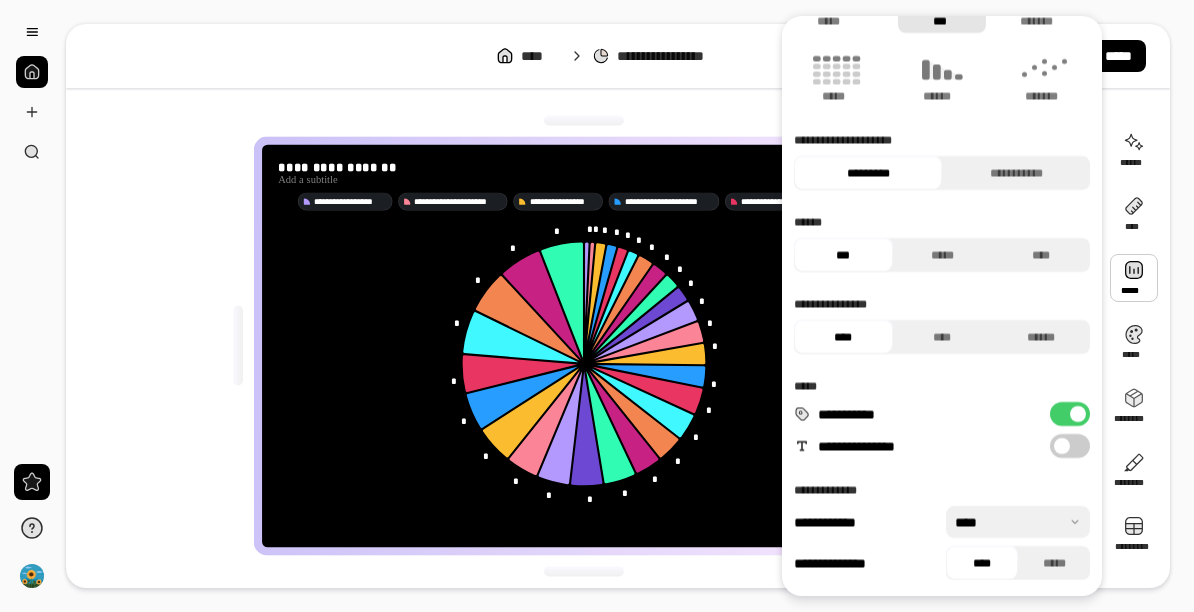 click on "*****" at bounding box center [942, 255] 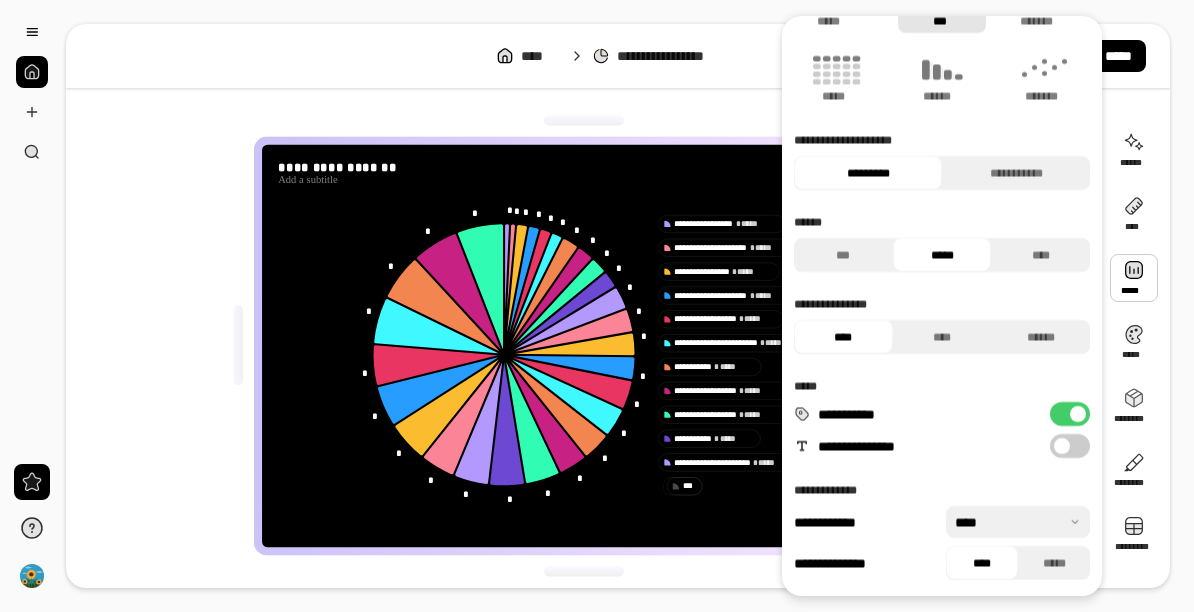 click on "****" at bounding box center [942, 337] 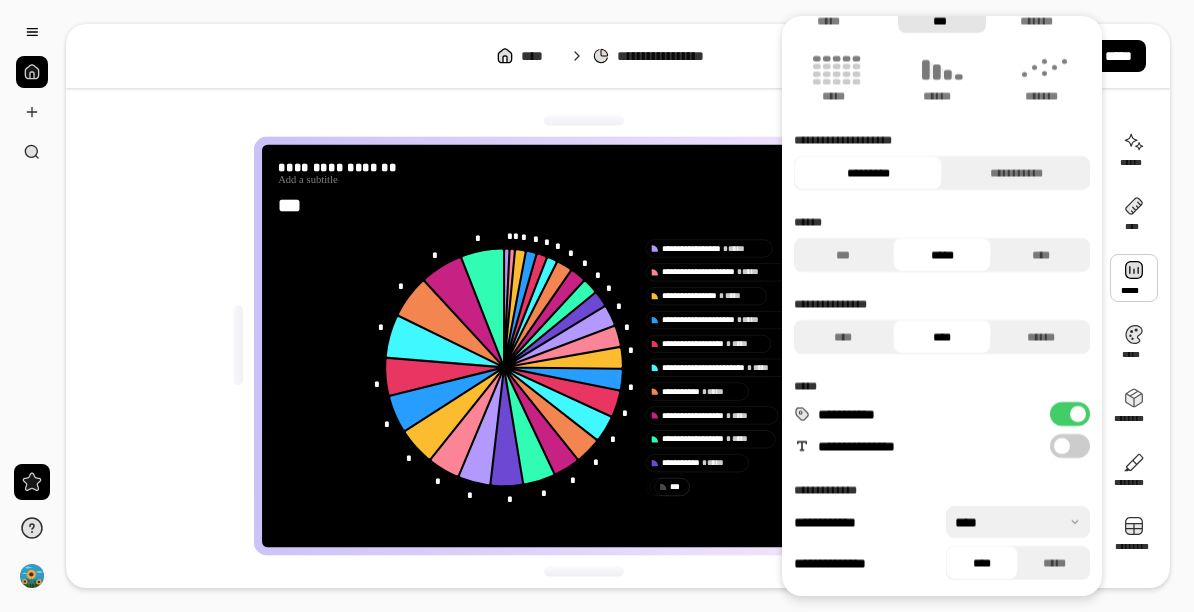 click on "*****" at bounding box center (942, 255) 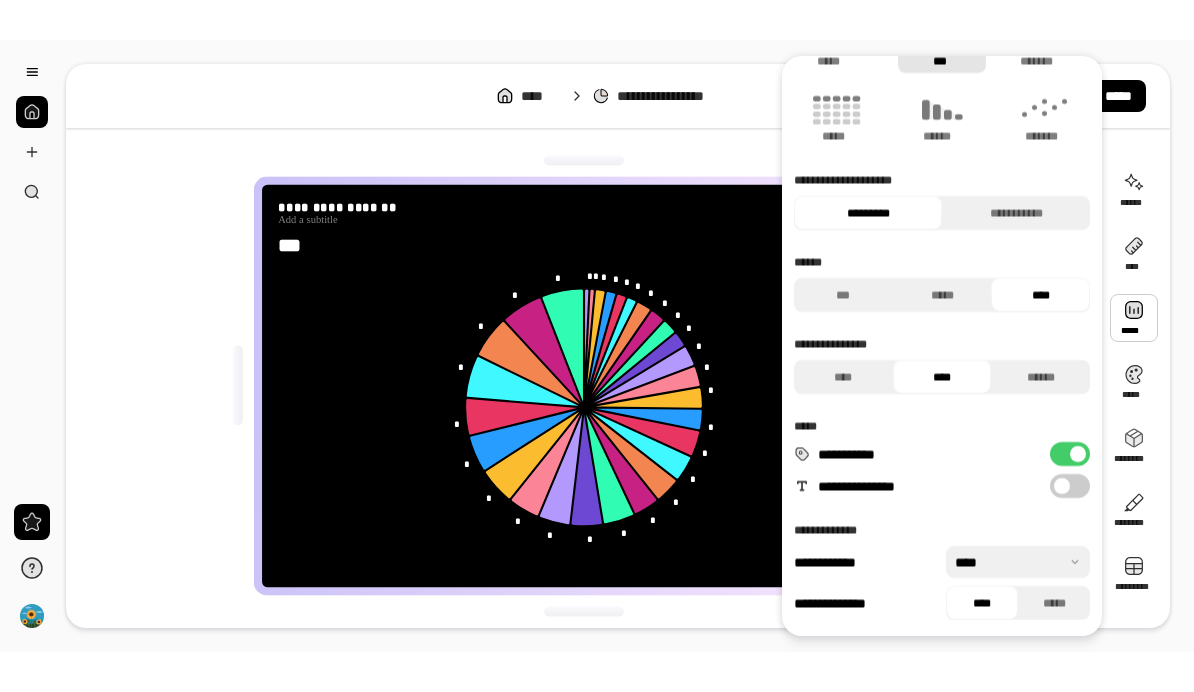 scroll, scrollTop: 121, scrollLeft: 0, axis: vertical 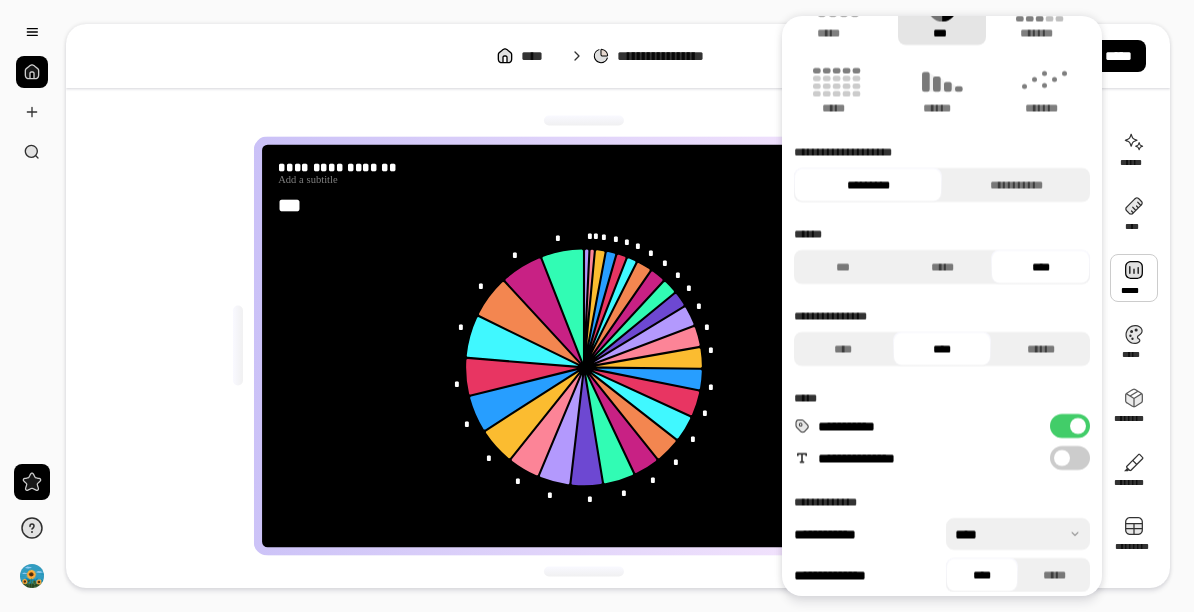 click at bounding box center (32, 112) 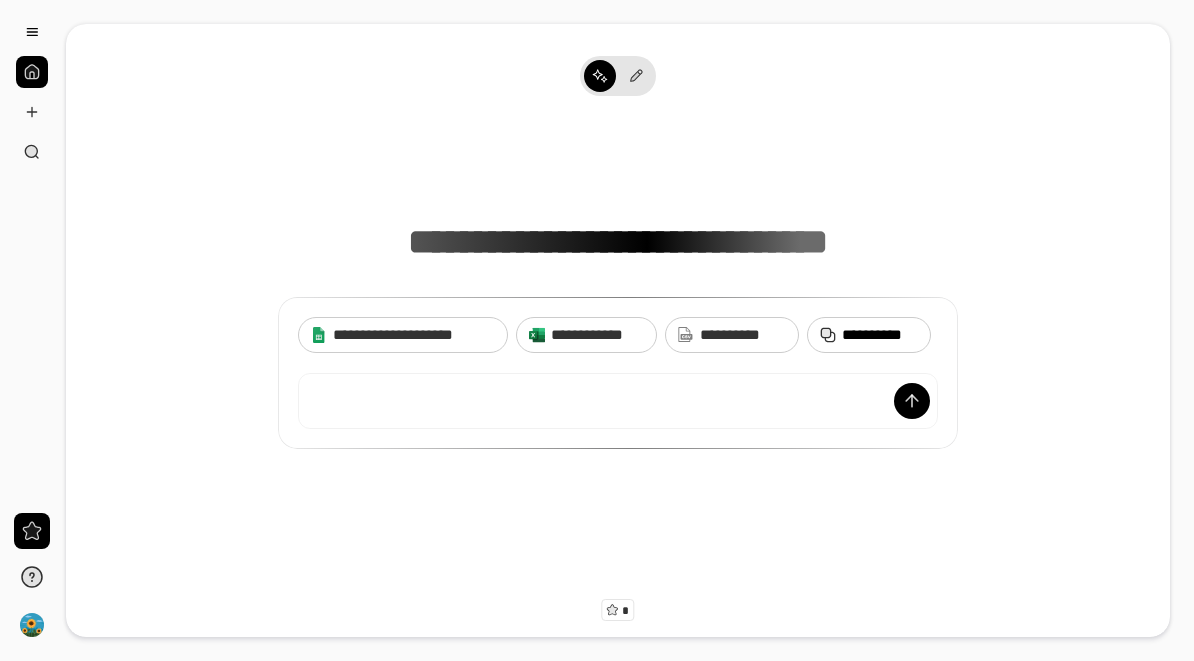 click on "**********" at bounding box center (869, 335) 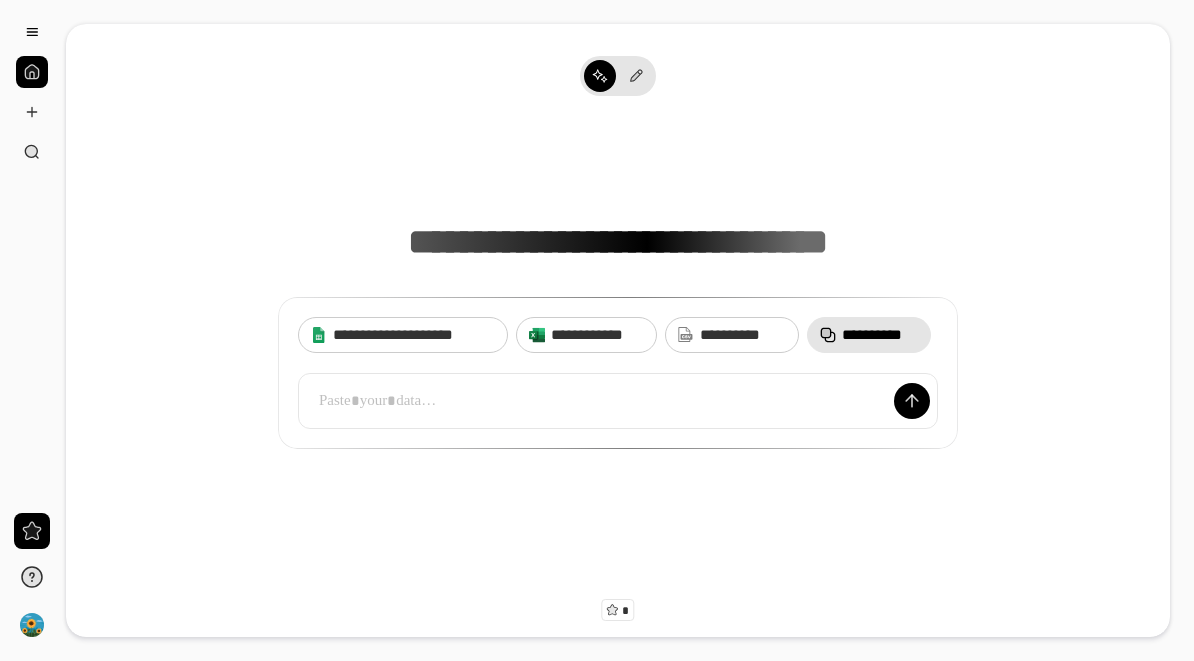 click at bounding box center [618, 401] 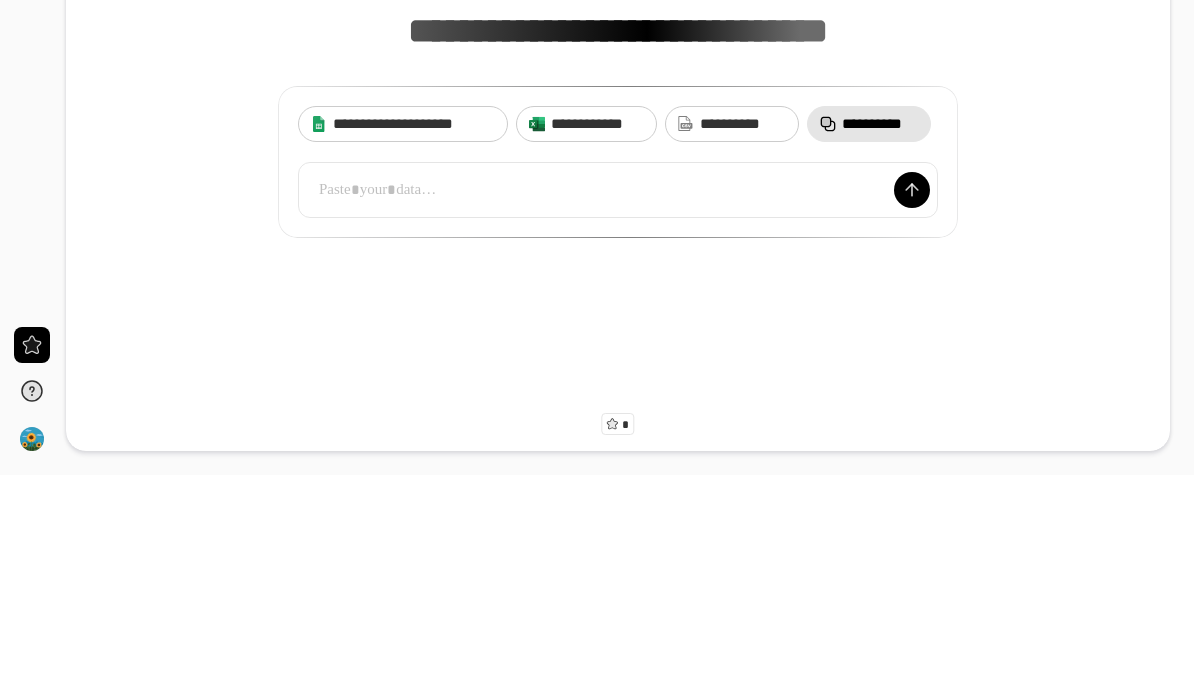 click at bounding box center [618, 407] 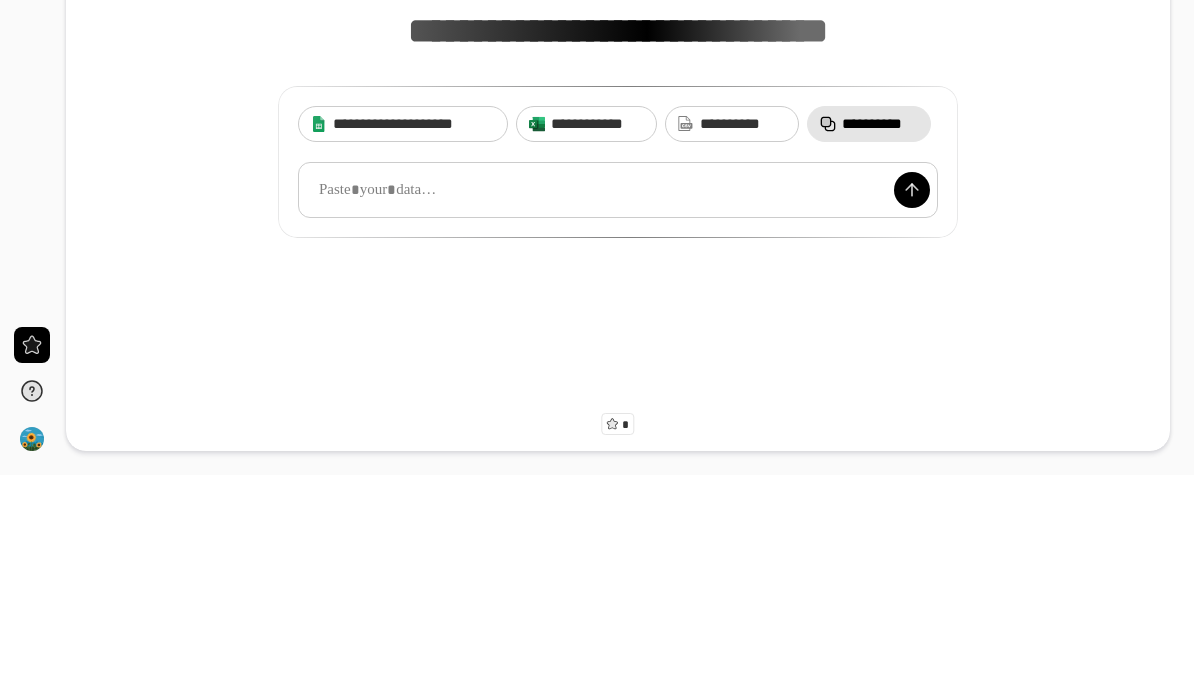 type 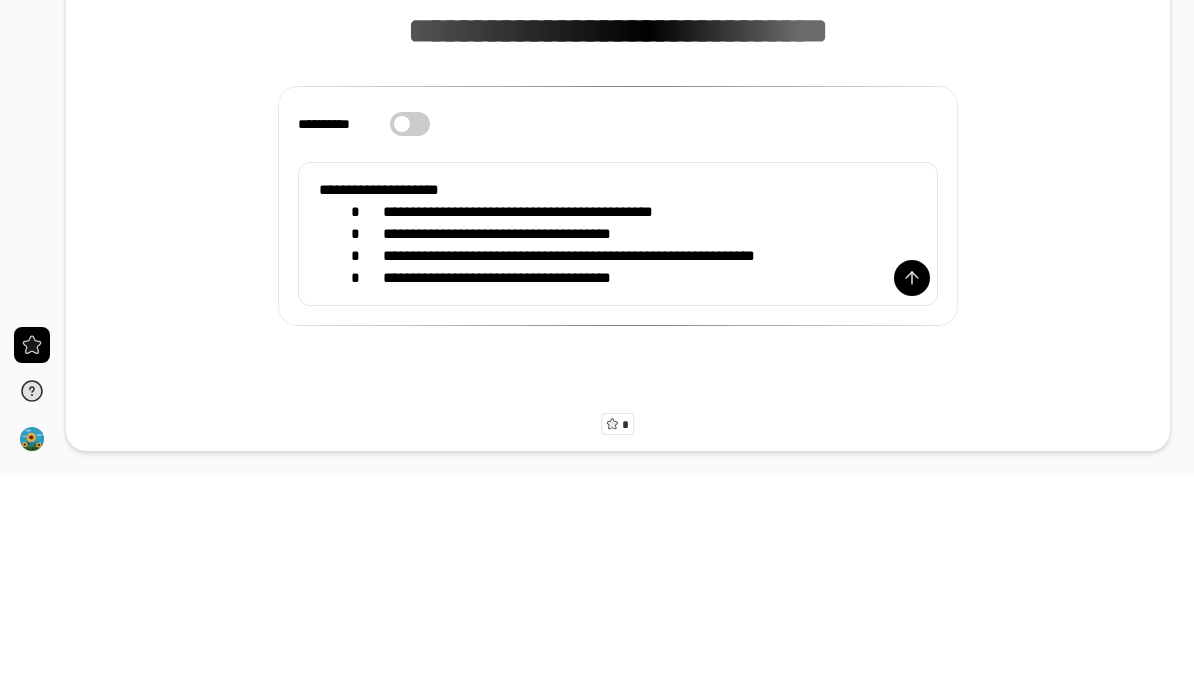 click at bounding box center [912, 495] 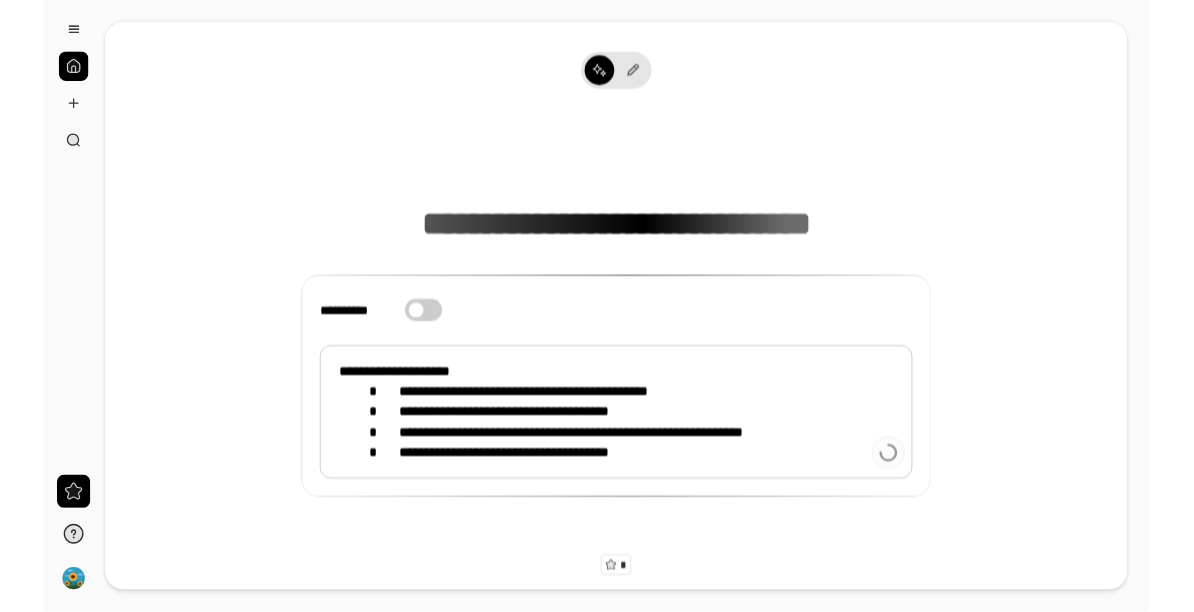 scroll, scrollTop: 0, scrollLeft: 0, axis: both 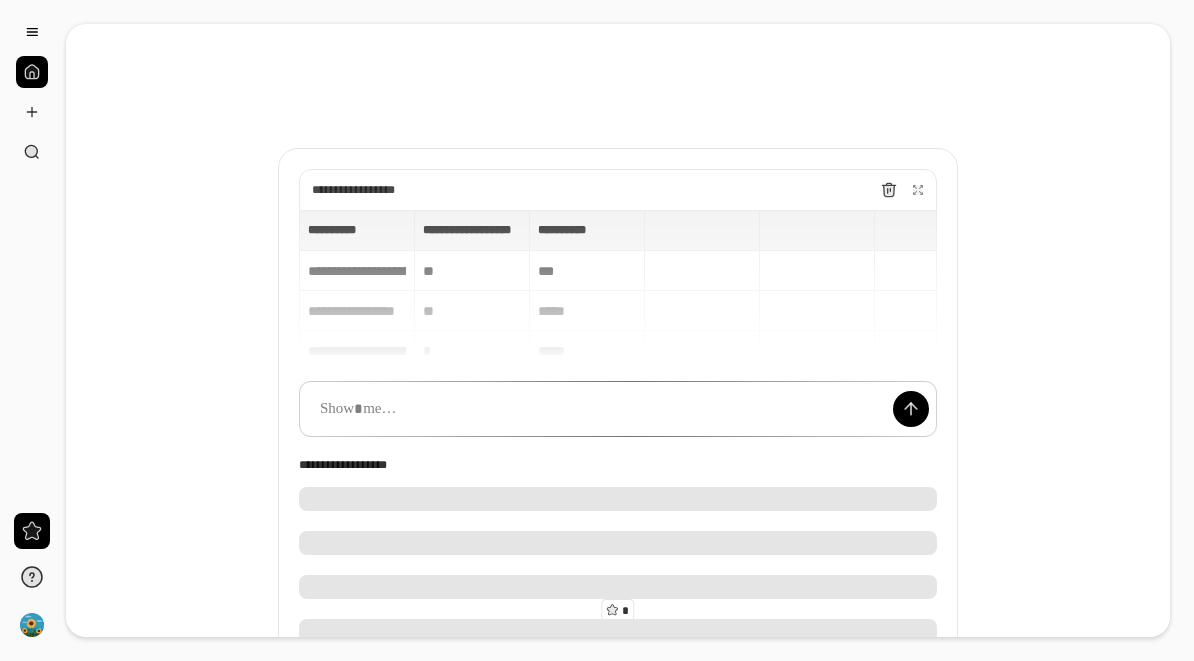 click at bounding box center [911, 409] 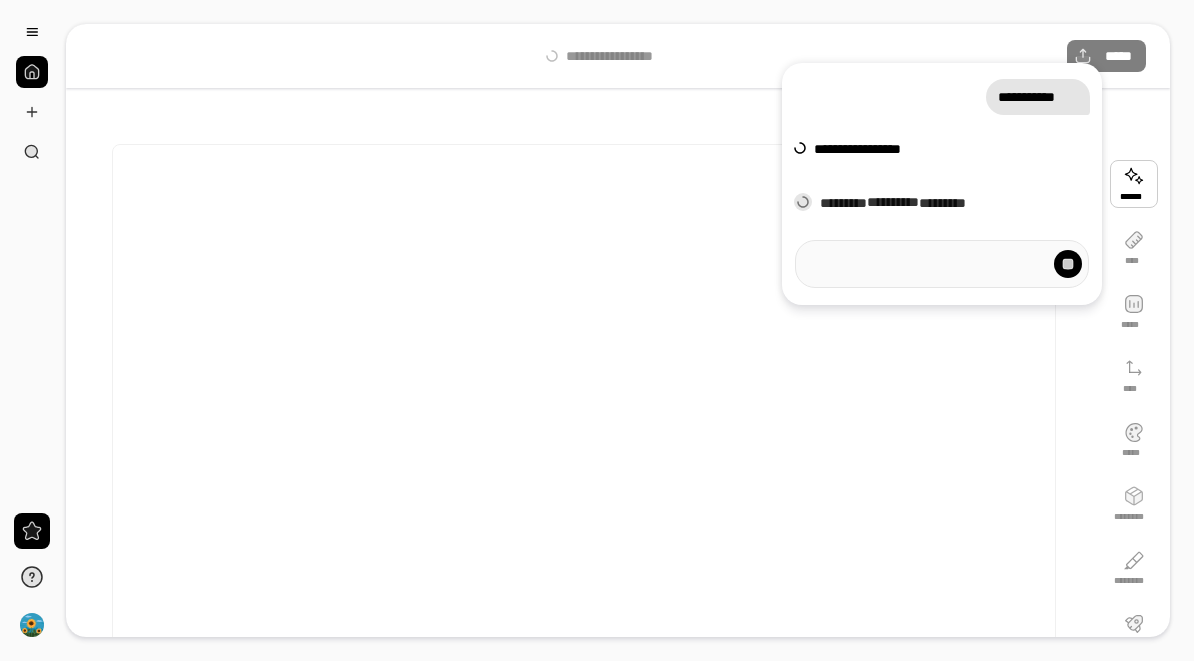 click on "****** **** ***** **** ***** ******** ******** ********* *********" at bounding box center [1134, 444] 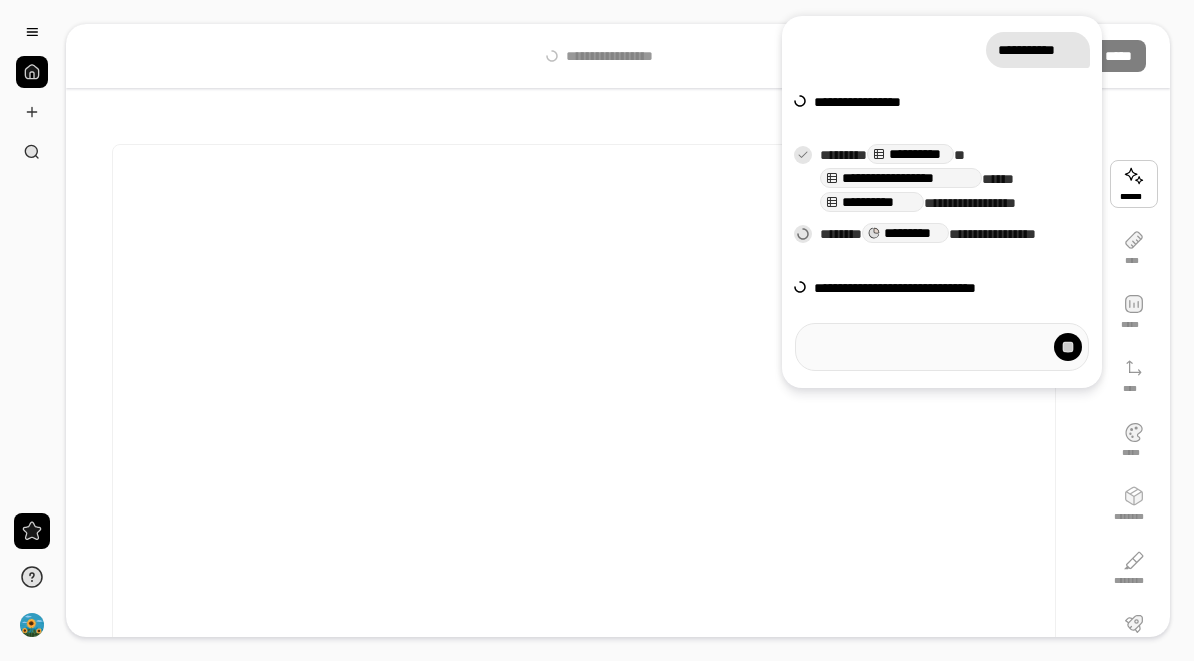click on "****** **** ***** **** ***** ******** ******** ********* *********" at bounding box center [1134, 444] 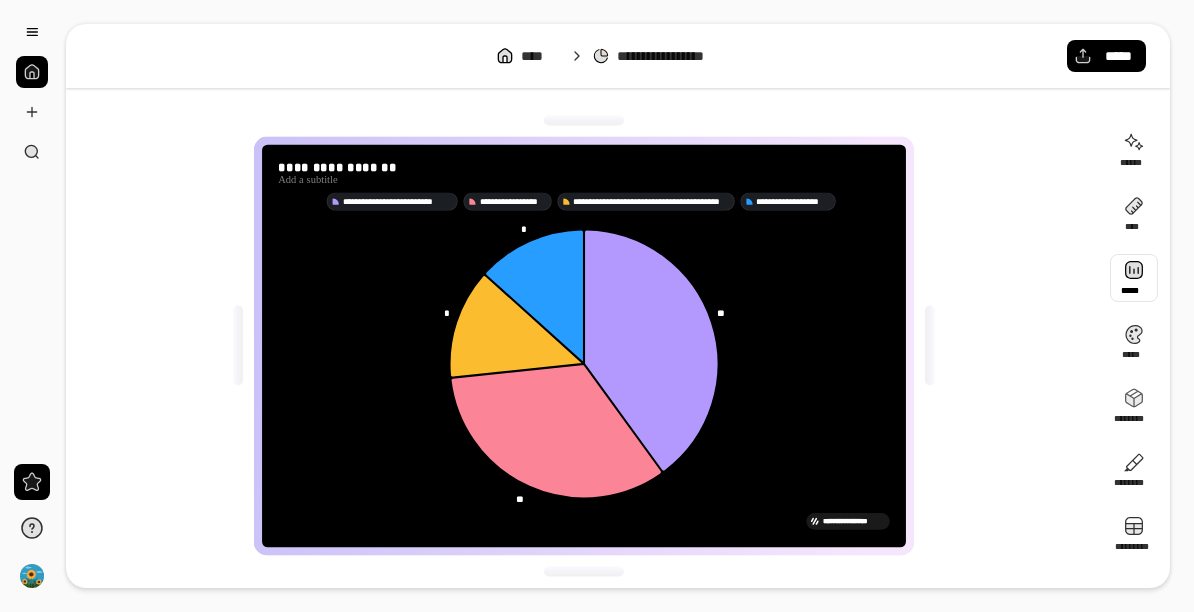 click at bounding box center [1134, 278] 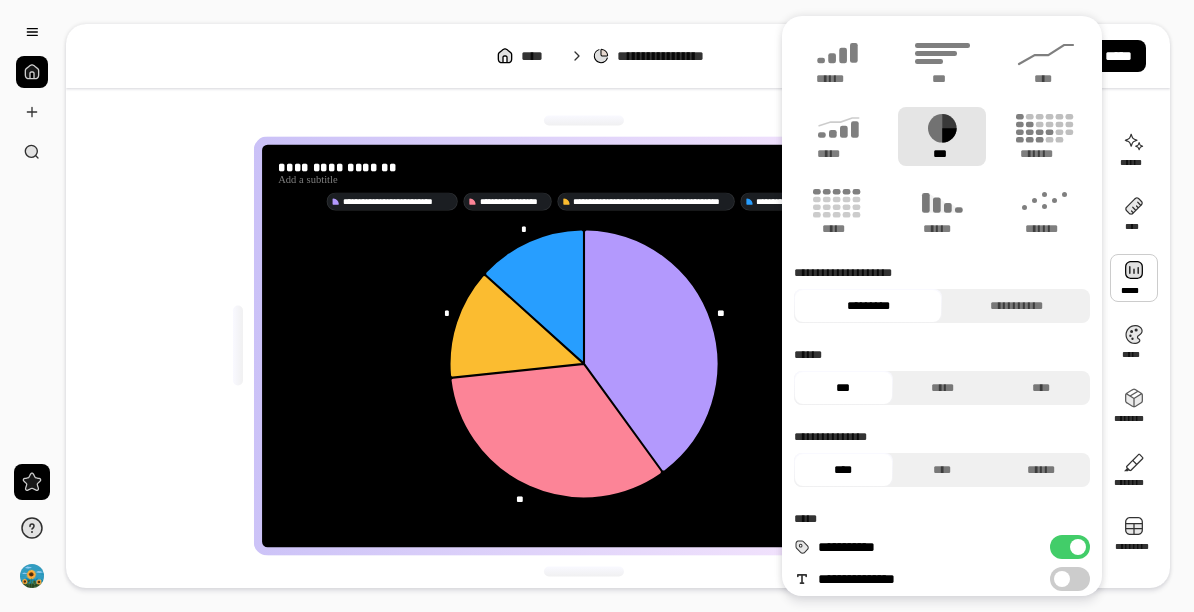 click at bounding box center [1134, 278] 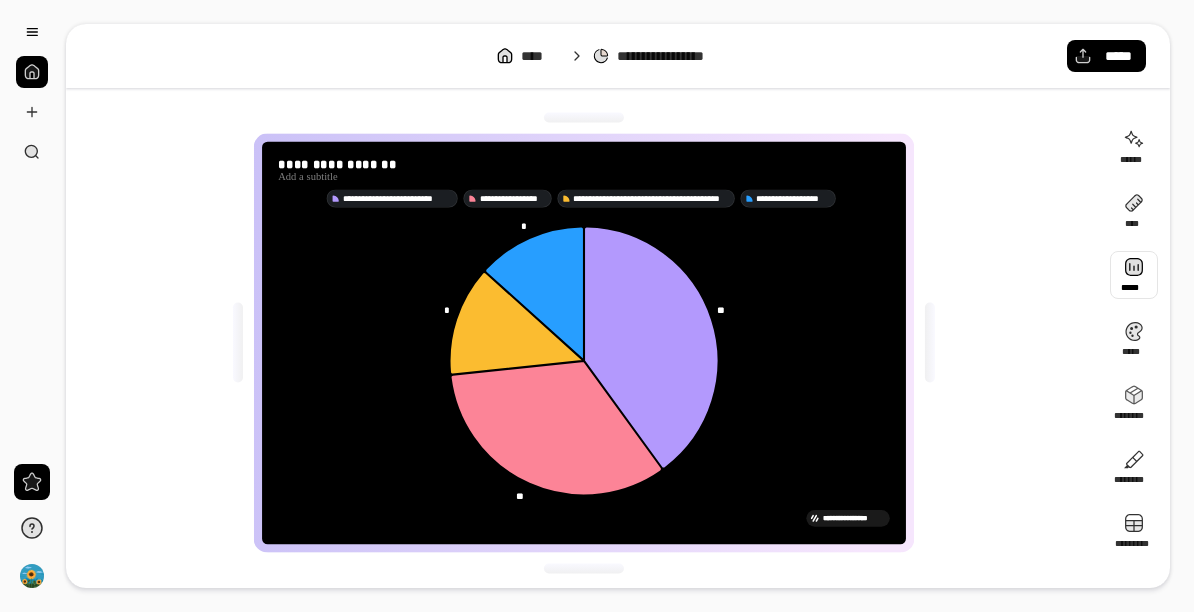 scroll, scrollTop: 3, scrollLeft: 0, axis: vertical 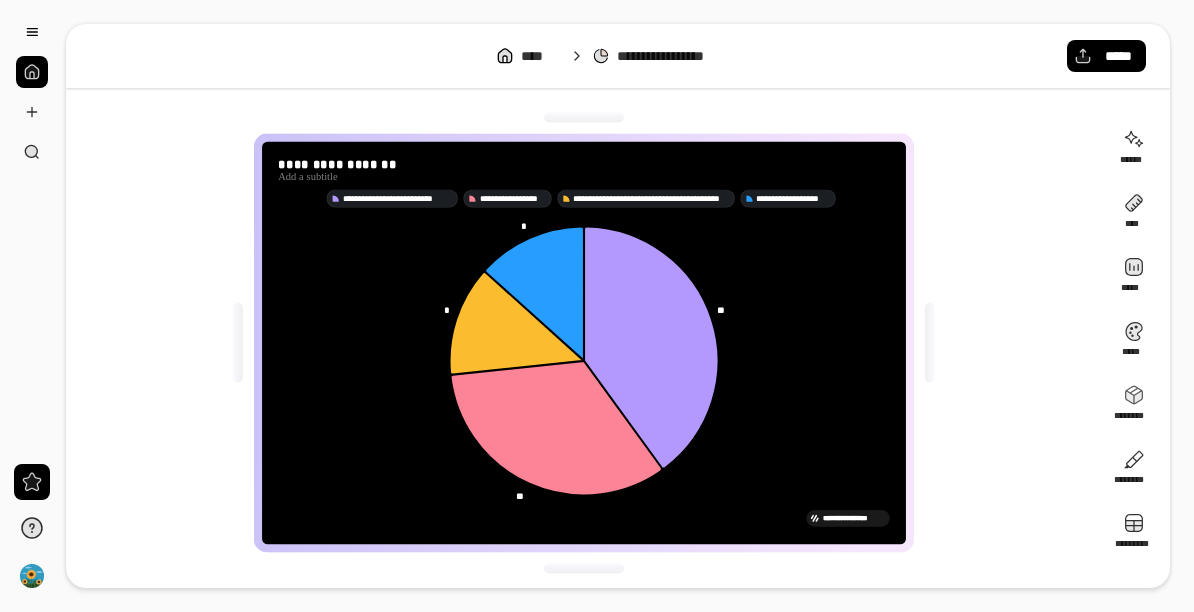 click on "**********" at bounding box center (584, 343) 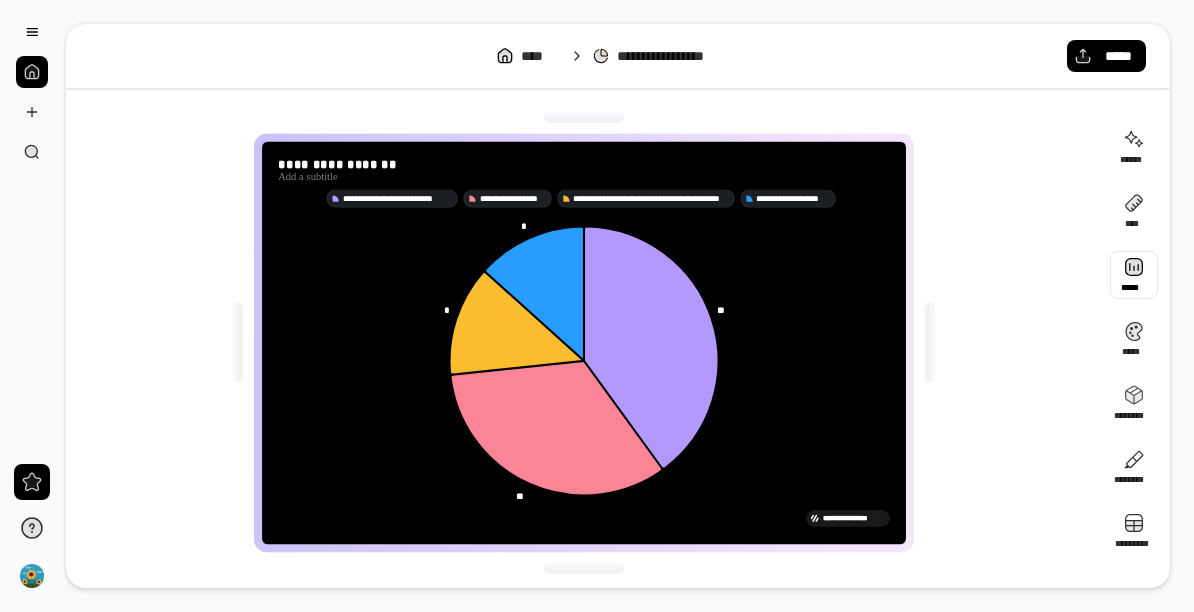 click at bounding box center (1134, 275) 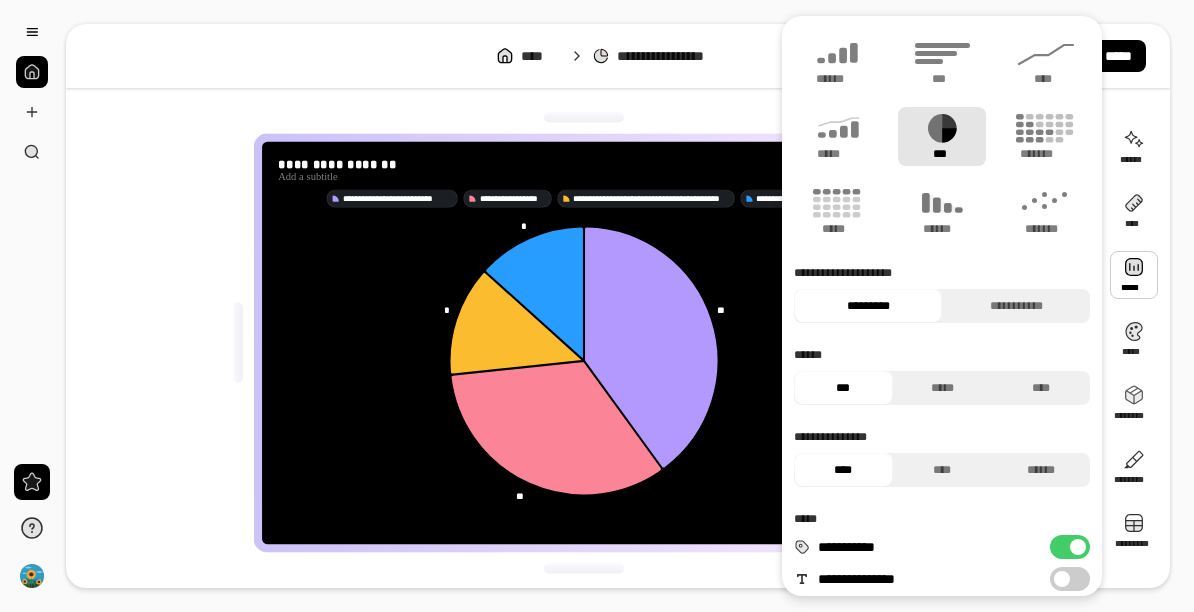 click 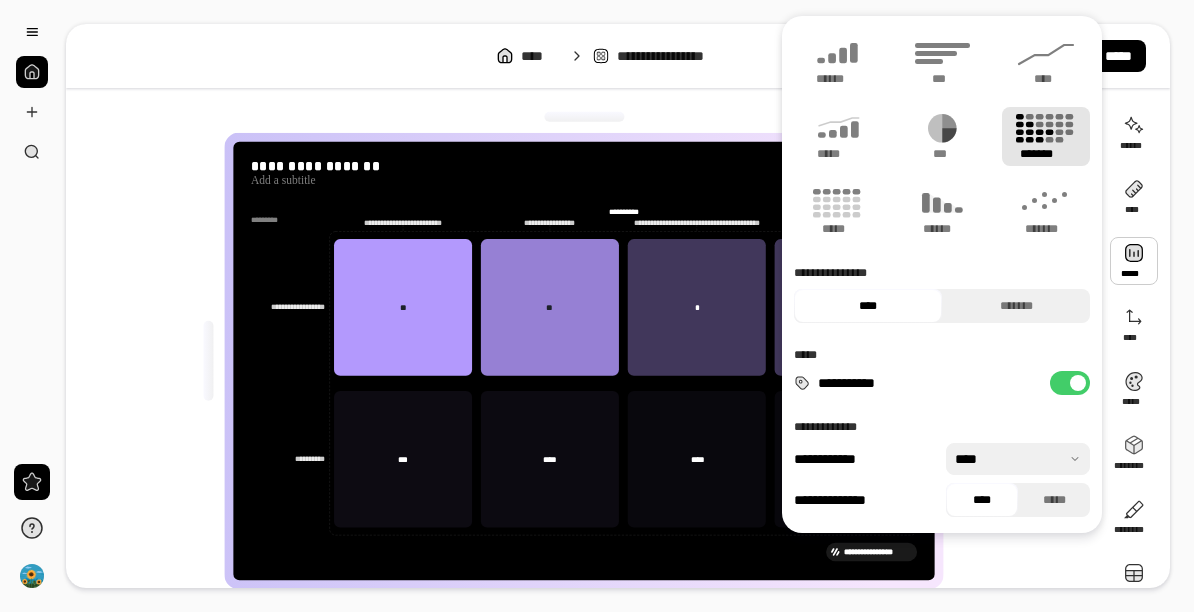 click on "******" at bounding box center (838, 79) 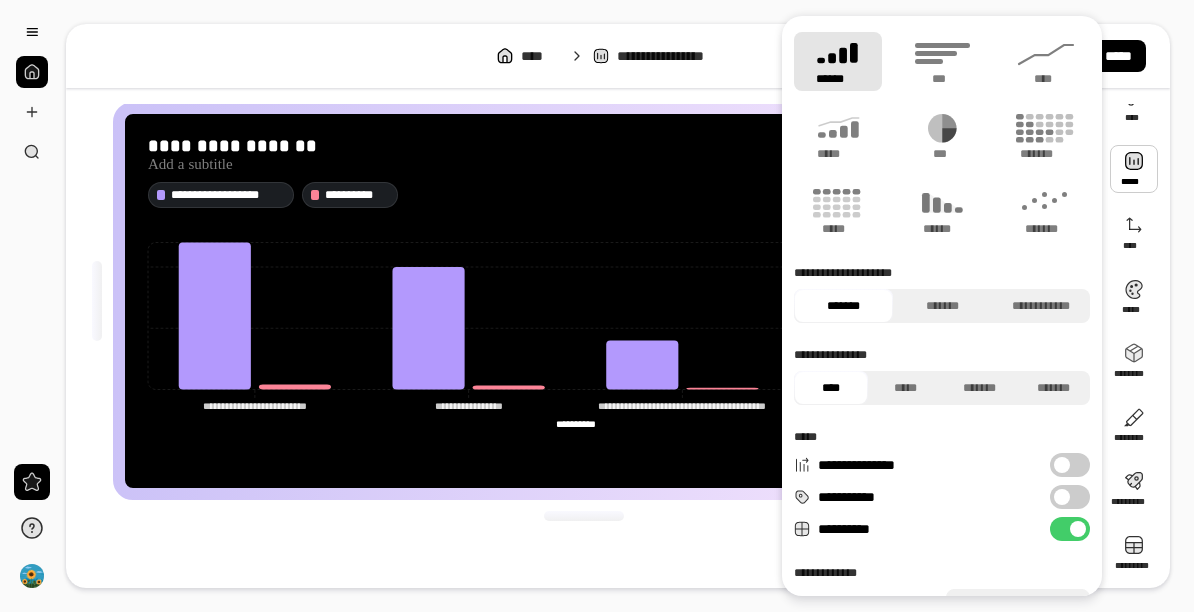 scroll, scrollTop: 103, scrollLeft: 0, axis: vertical 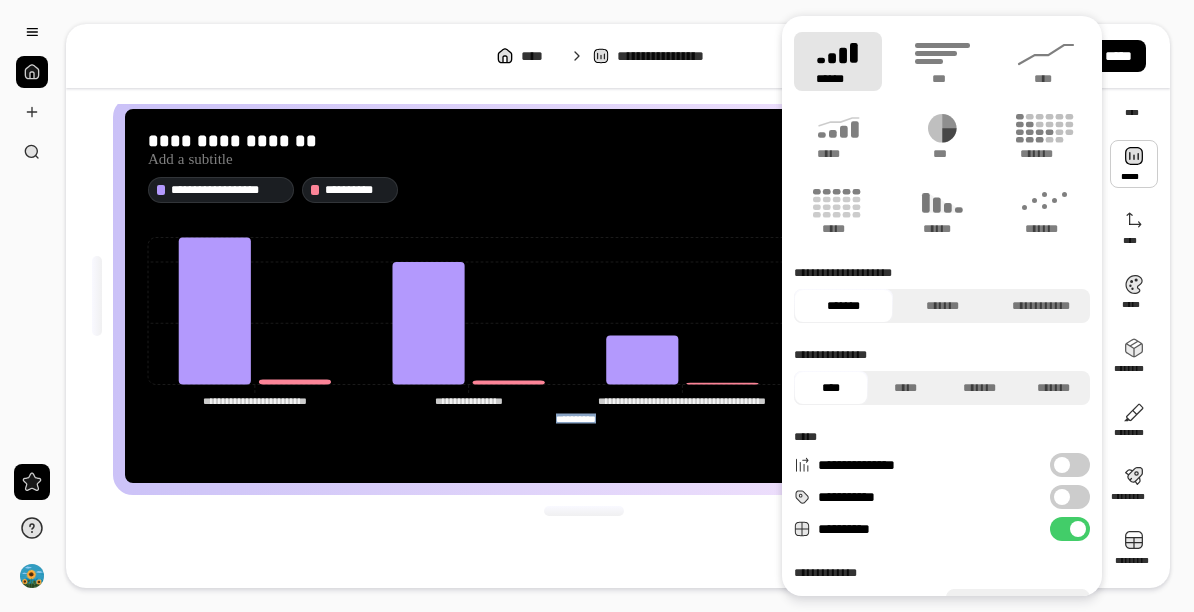 click on "**********" at bounding box center (618, 56) 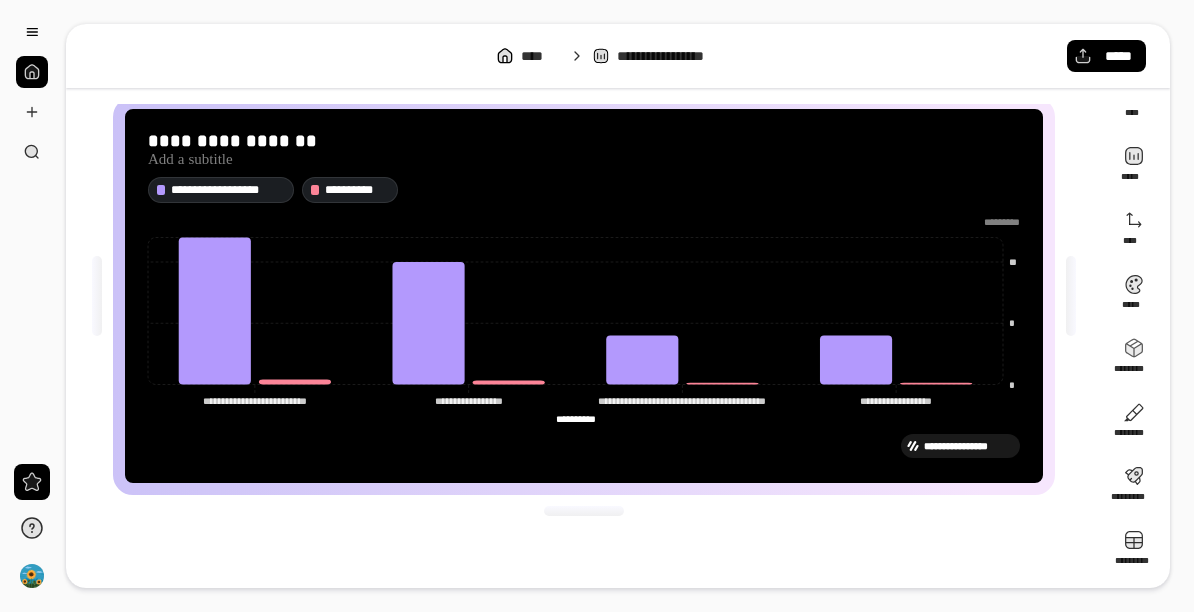 click on "*****" at bounding box center (1106, 56) 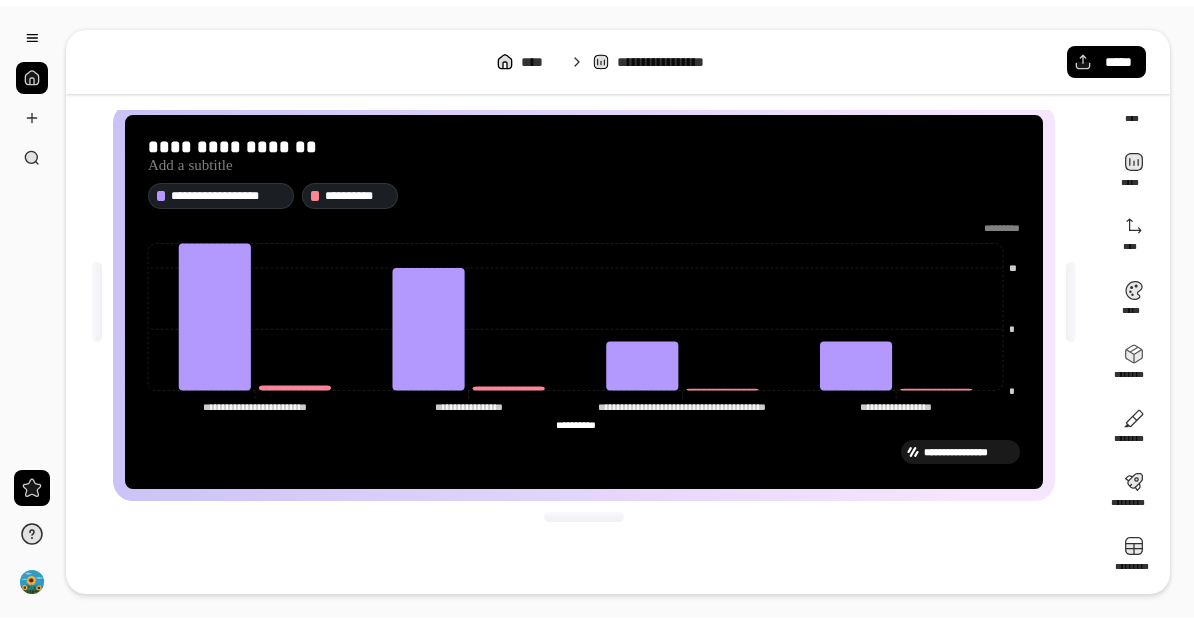 scroll, scrollTop: 100, scrollLeft: 0, axis: vertical 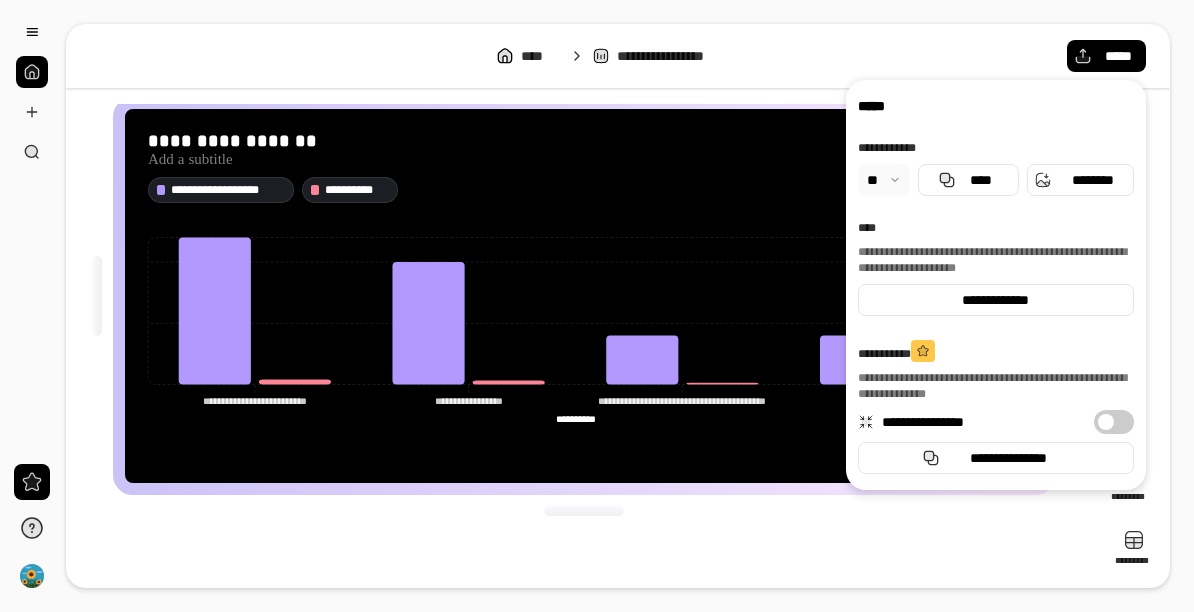 click on "****" at bounding box center (980, 180) 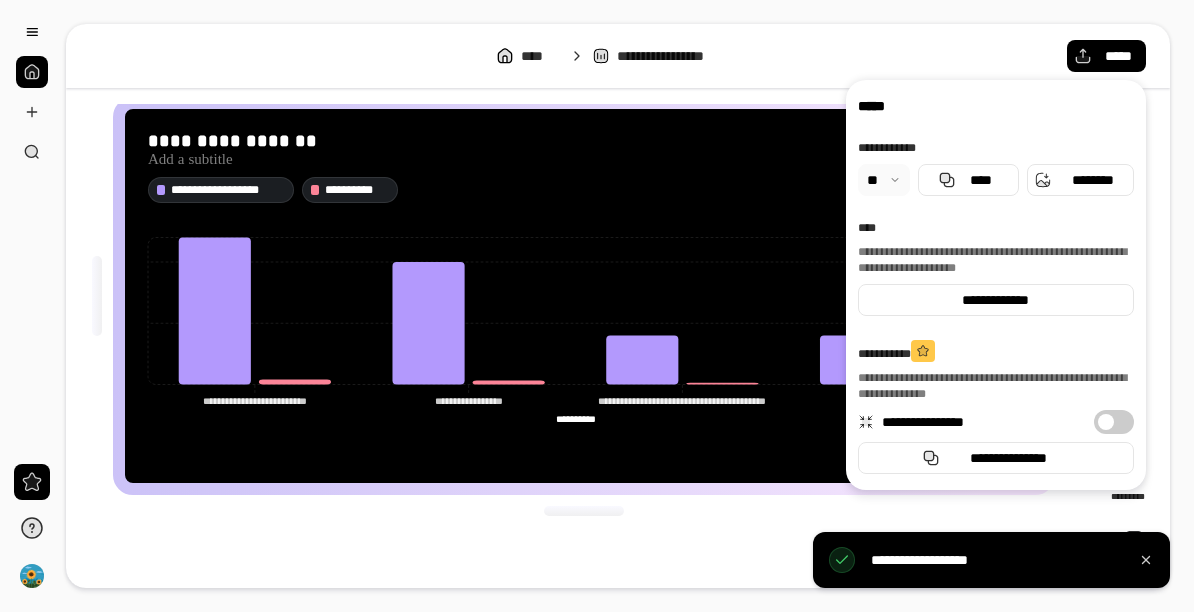 click on "**********" at bounding box center [992, 560] 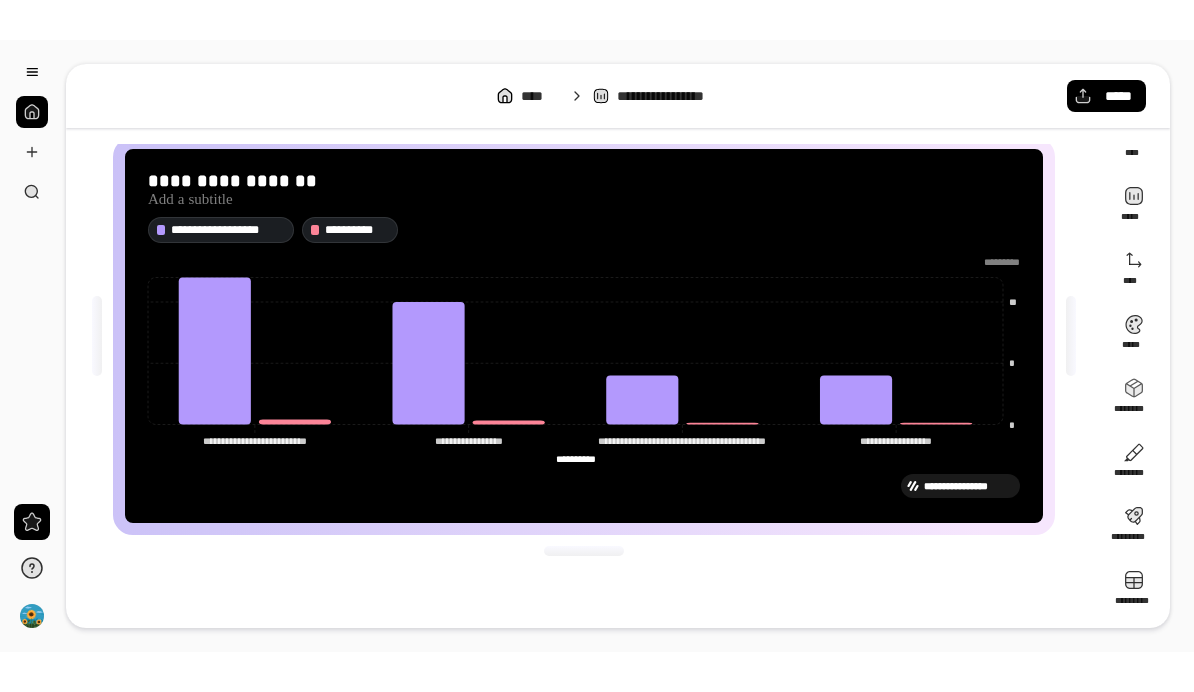 scroll, scrollTop: 88, scrollLeft: 0, axis: vertical 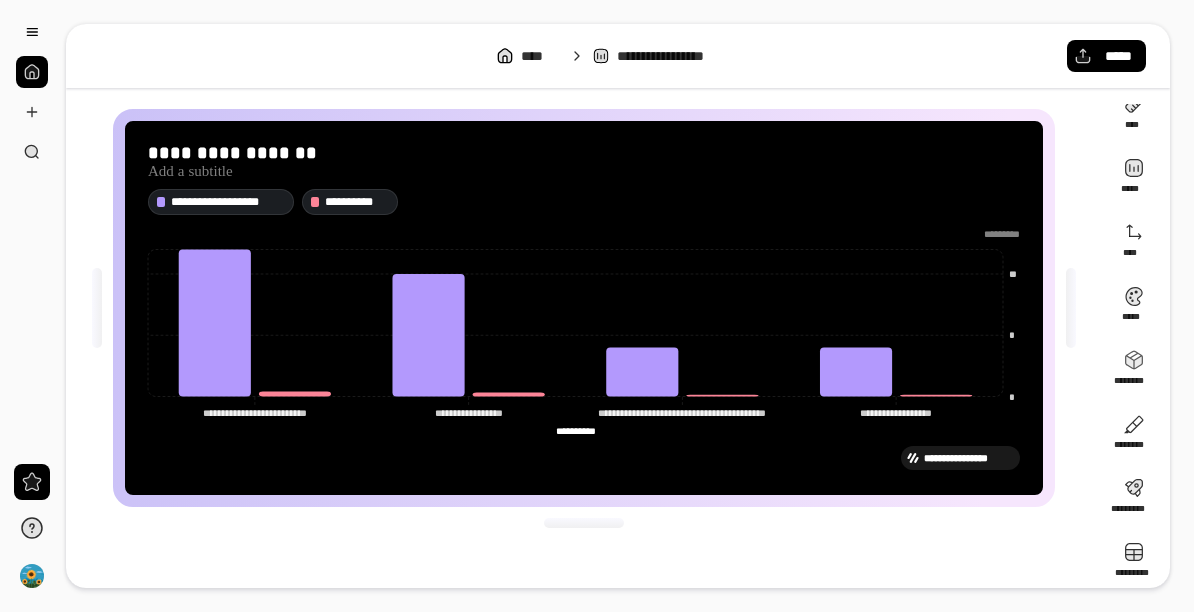 click at bounding box center (32, 112) 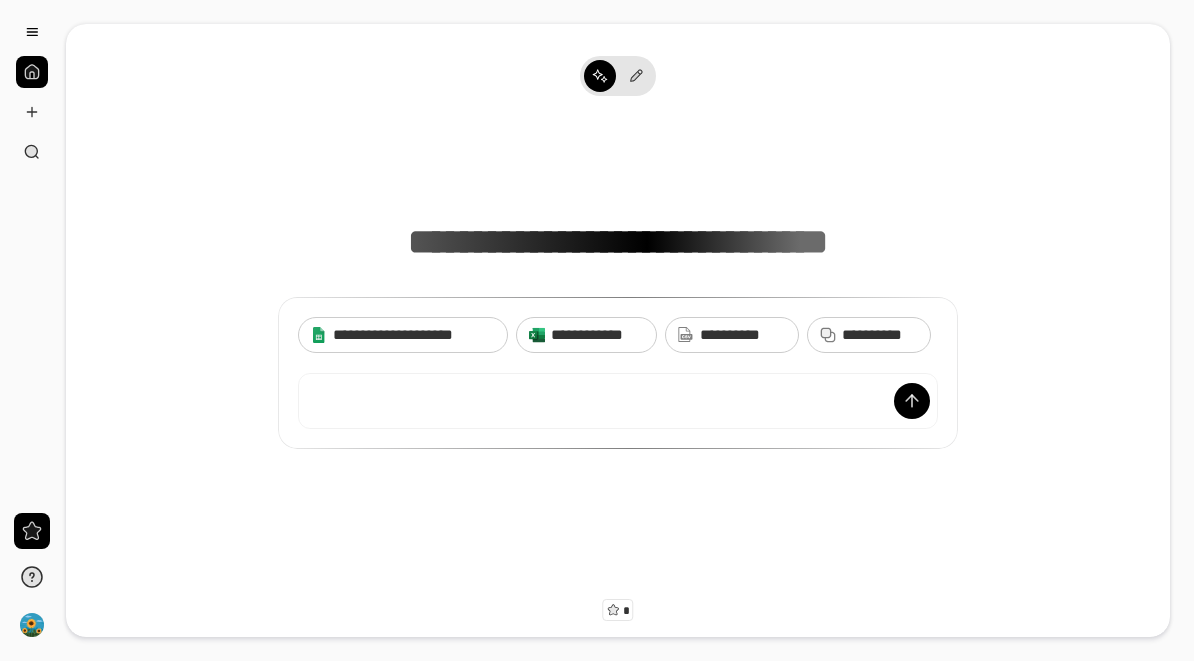 click at bounding box center (618, 401) 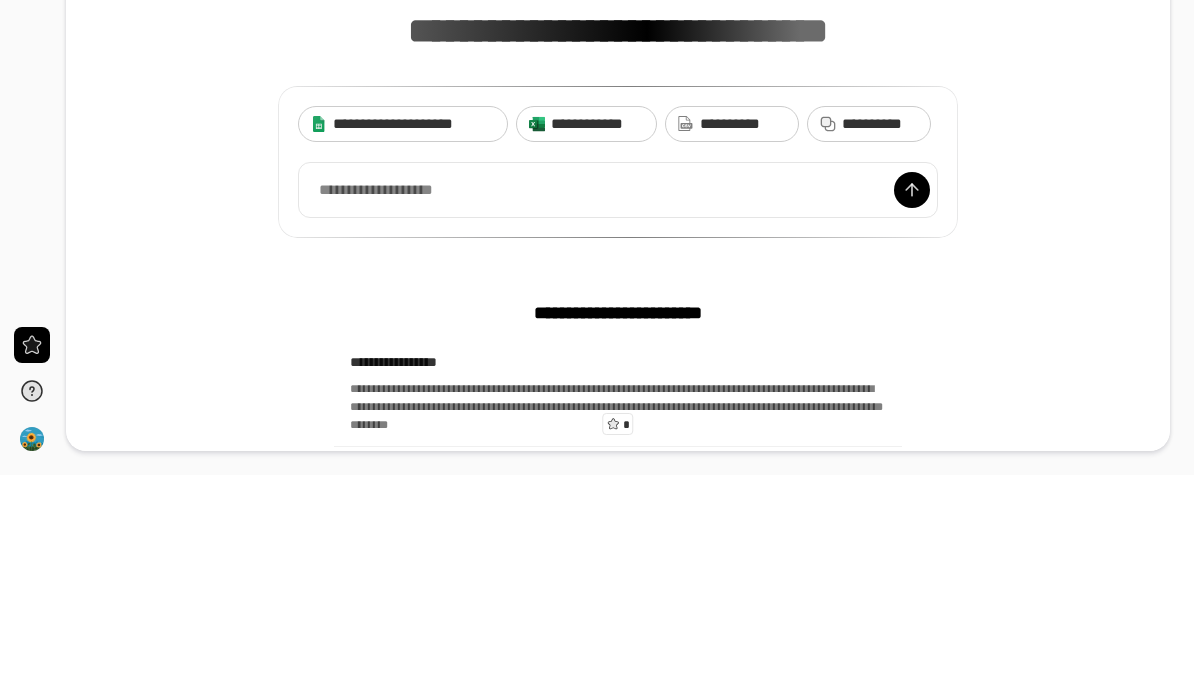 click at bounding box center [618, 407] 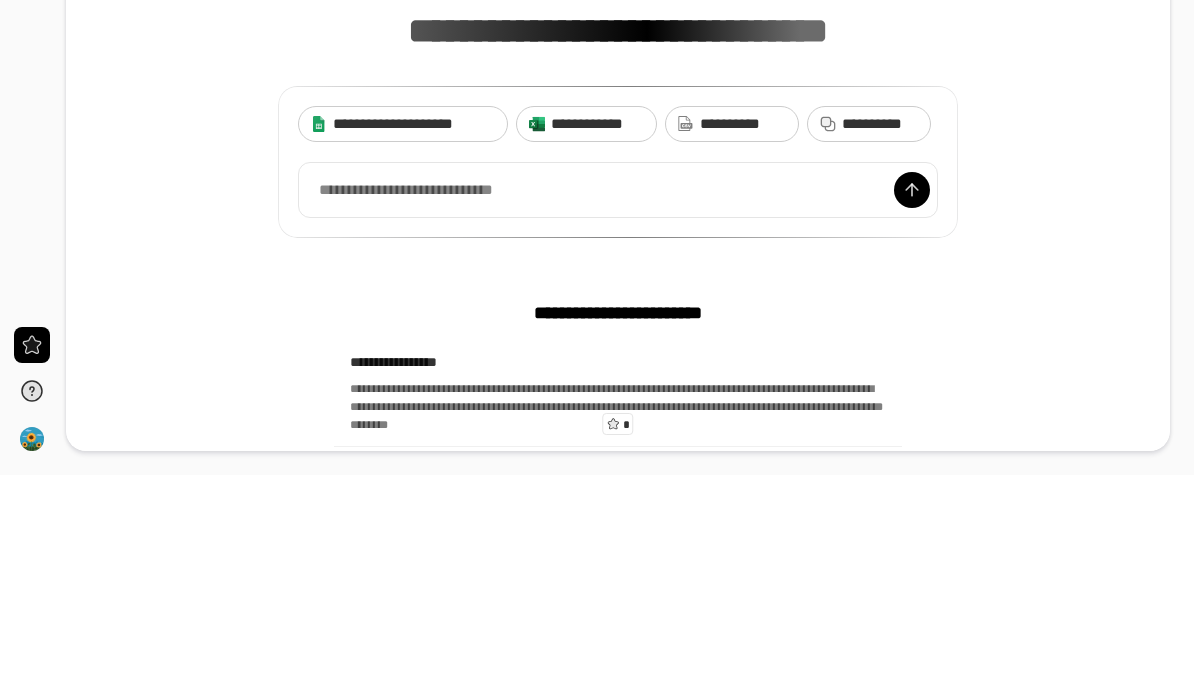 type 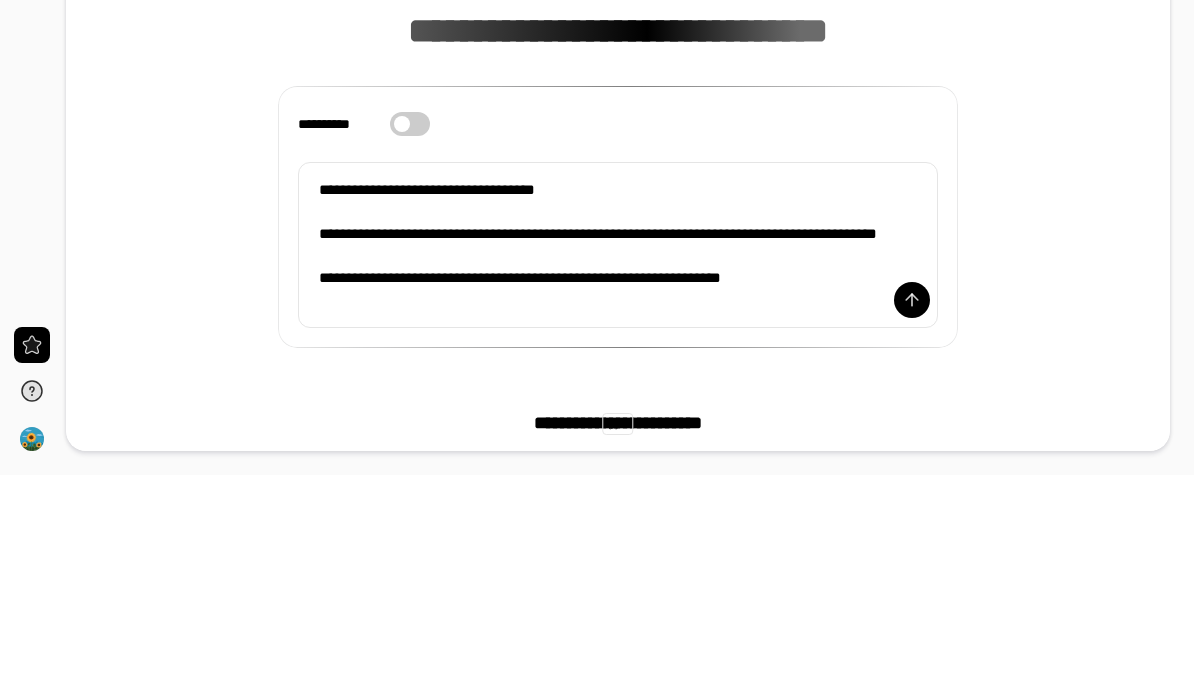 click at bounding box center [912, 517] 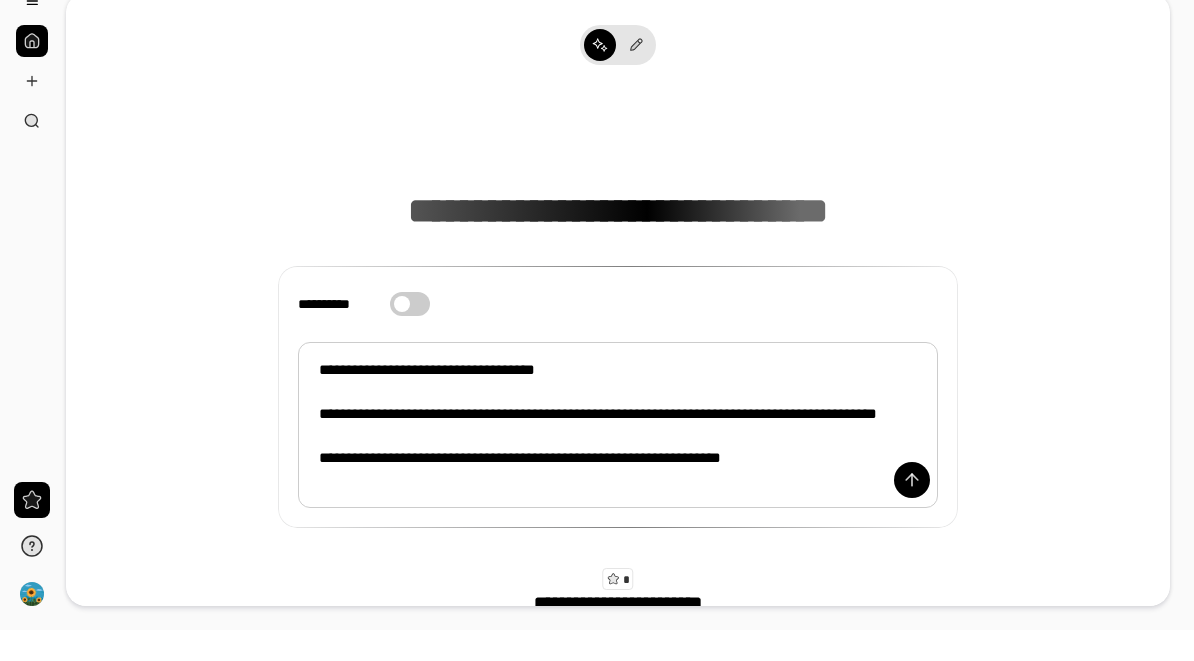 scroll, scrollTop: 217, scrollLeft: 0, axis: vertical 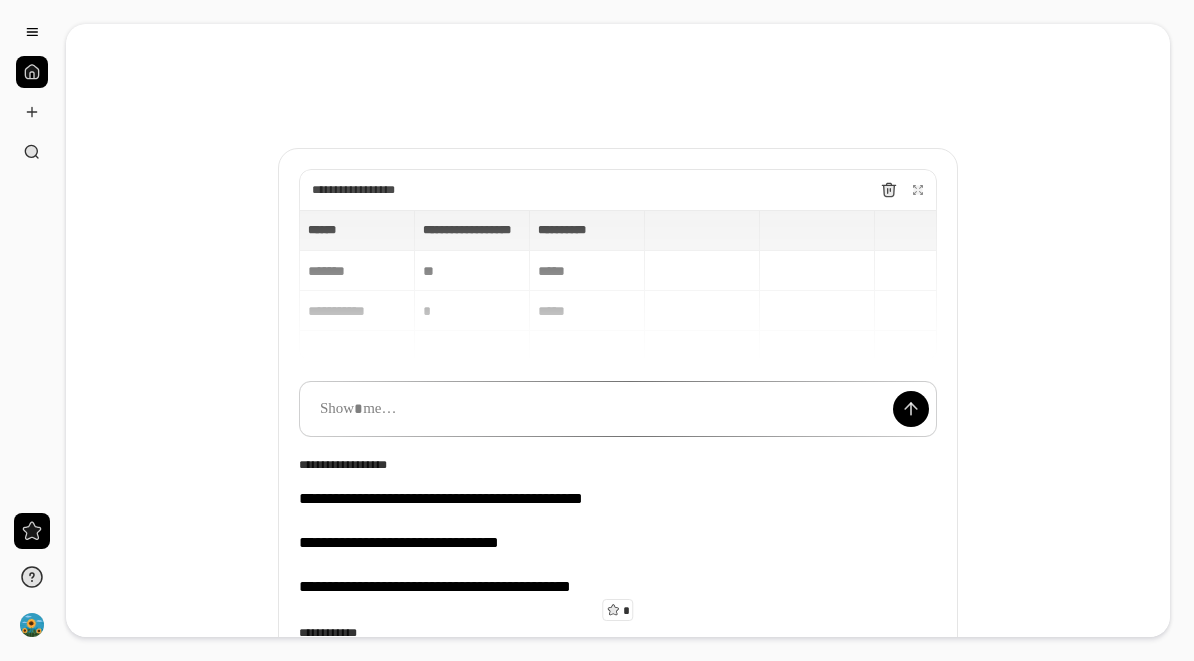 click at bounding box center [911, 409] 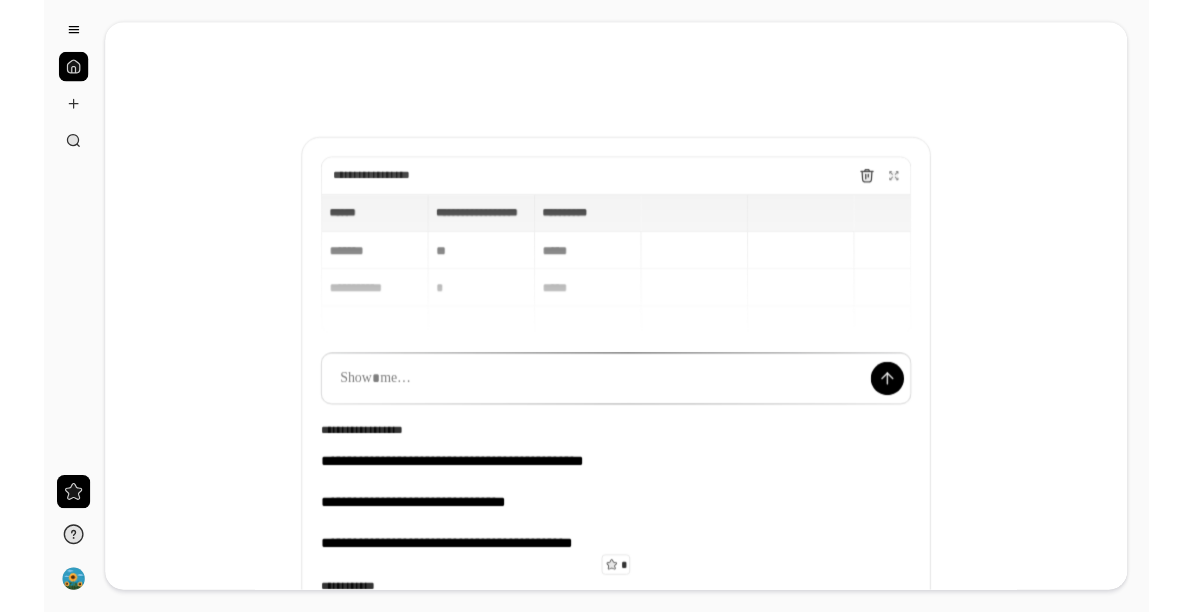 scroll, scrollTop: 0, scrollLeft: 0, axis: both 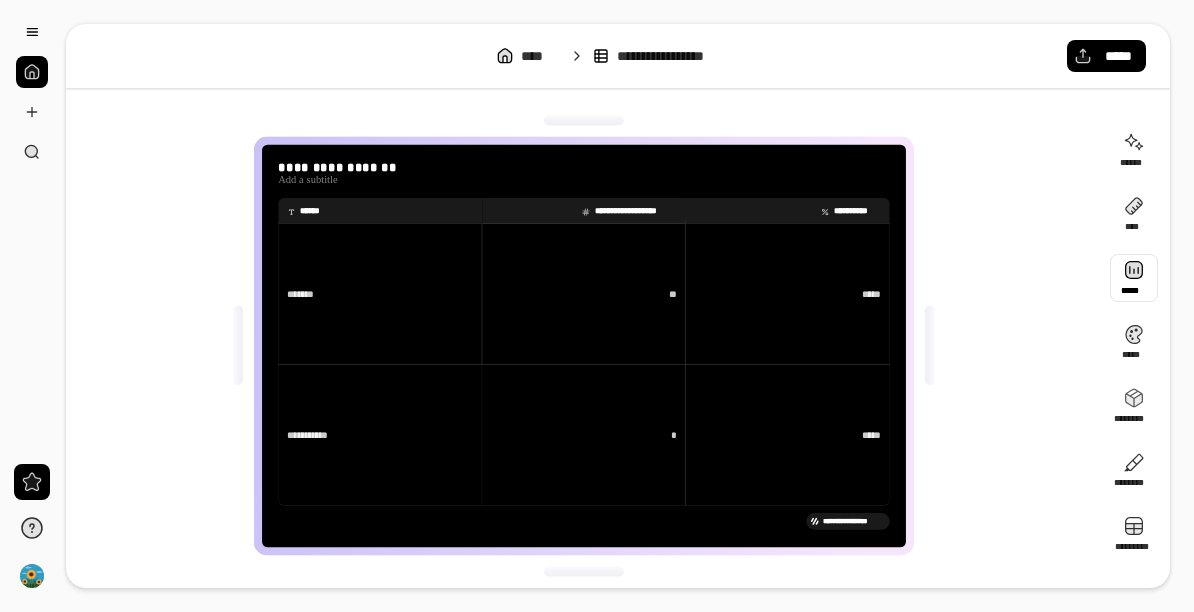 click at bounding box center [1134, 278] 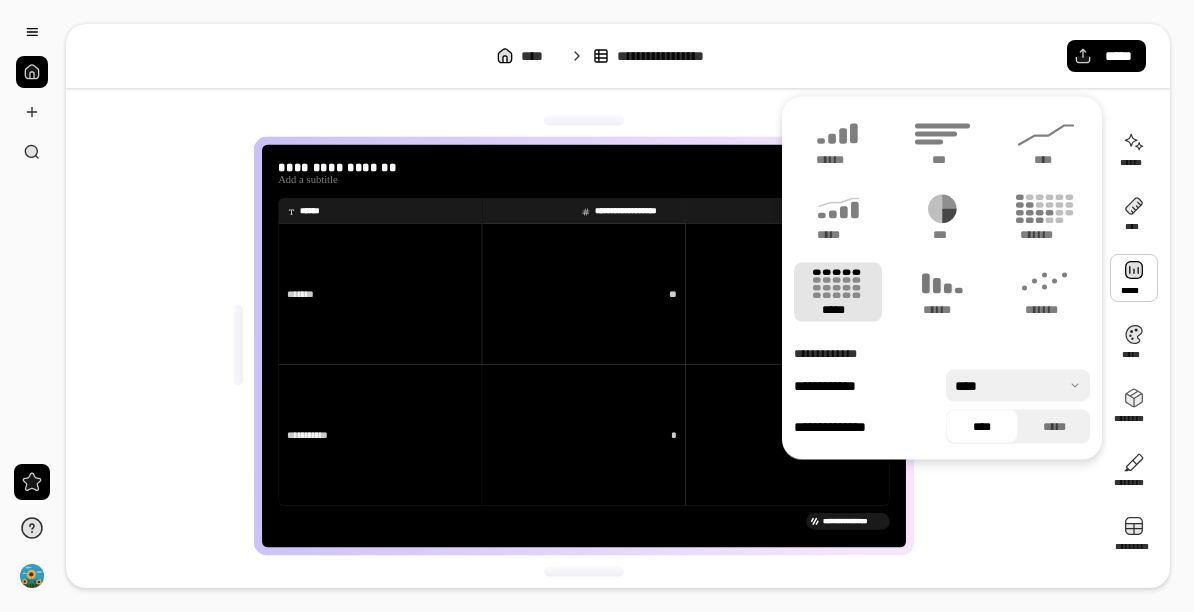 click 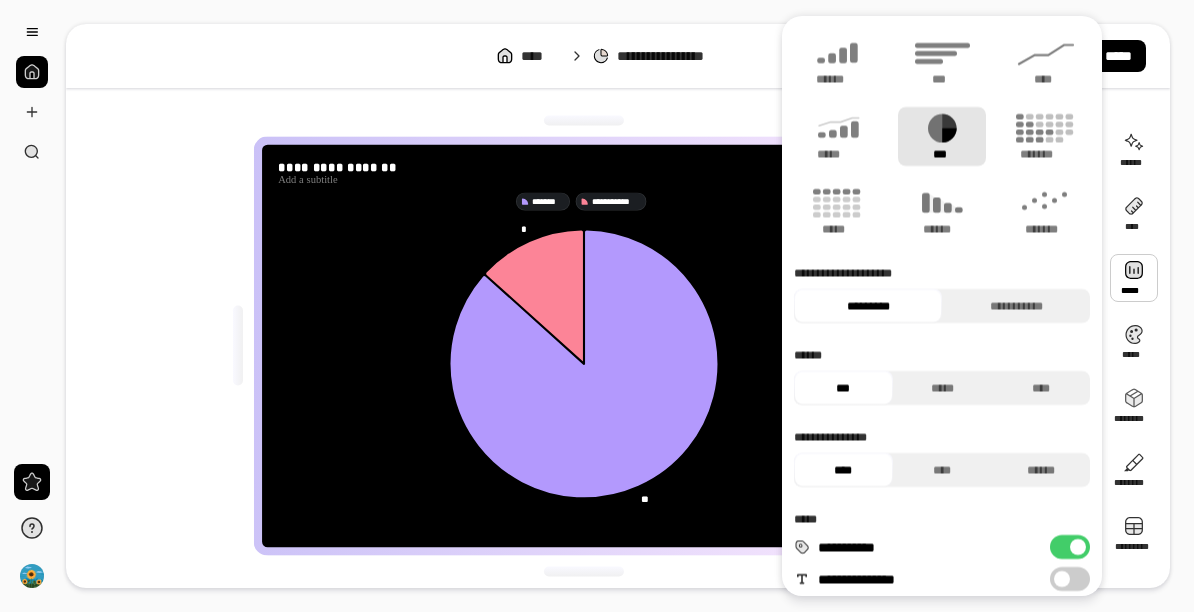 click on "*****" at bounding box center (942, 388) 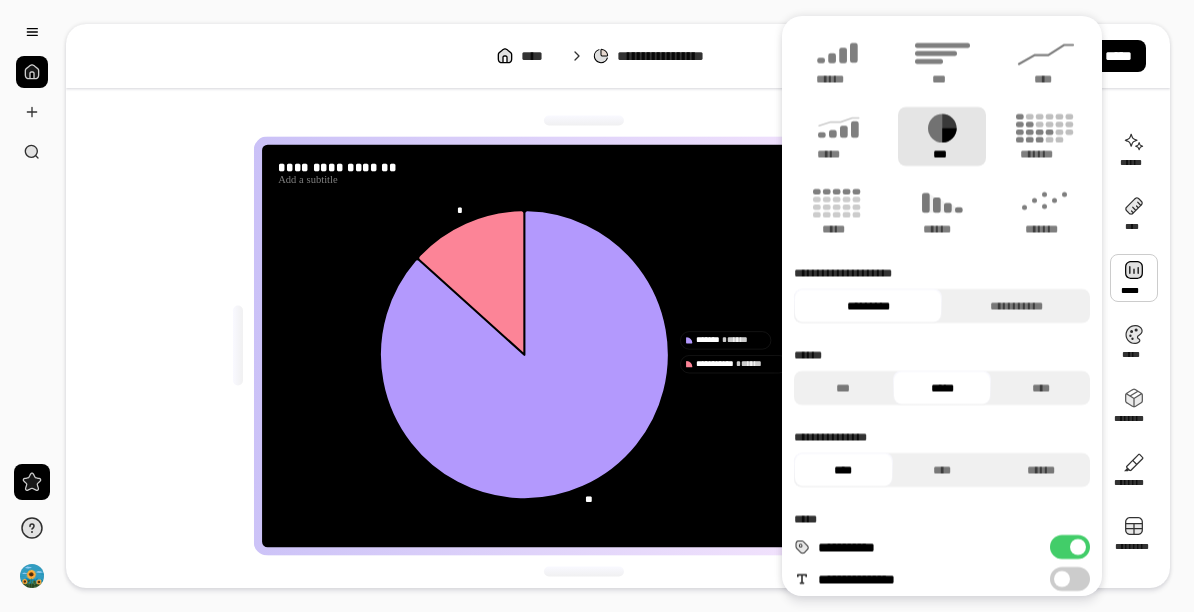 click on "****" at bounding box center [942, 470] 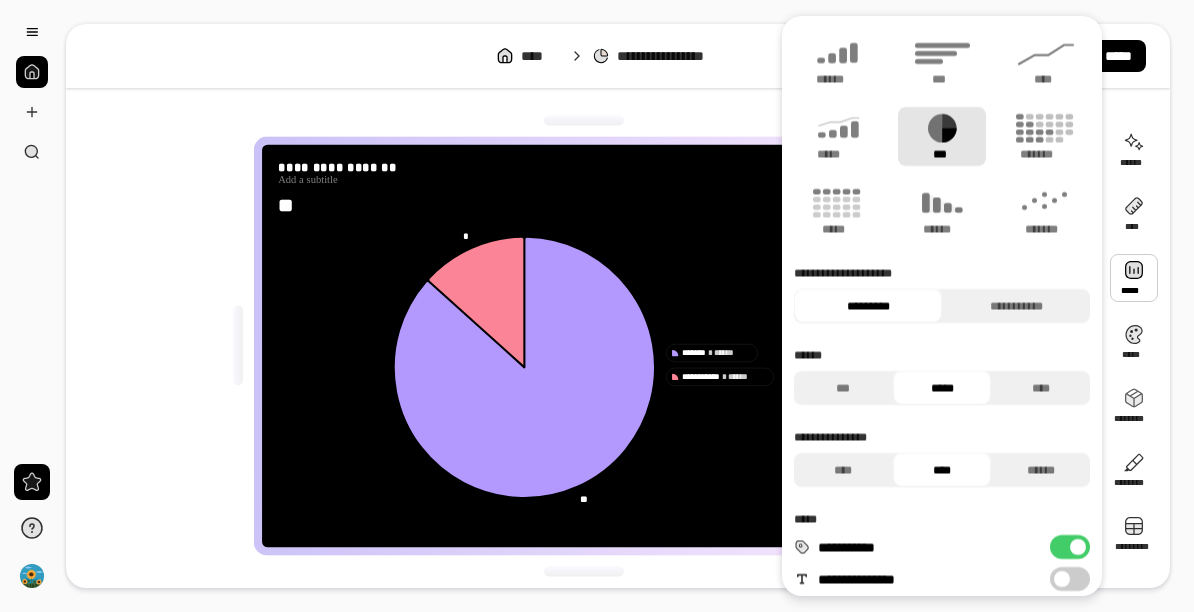 click on "****" at bounding box center (942, 470) 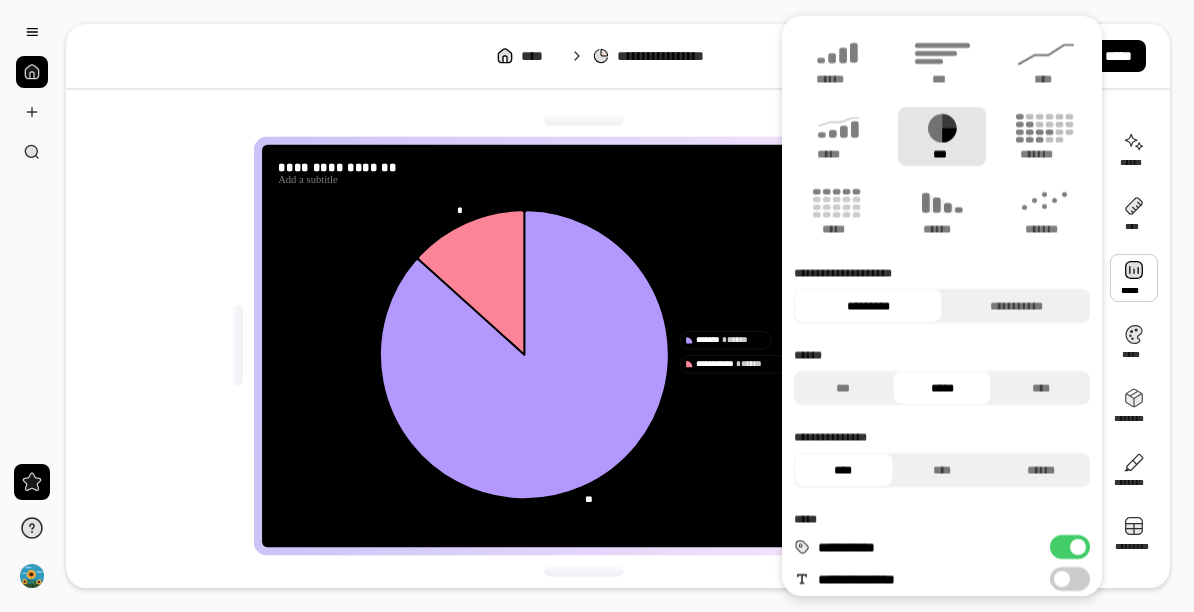 click on "******" at bounding box center [1040, 470] 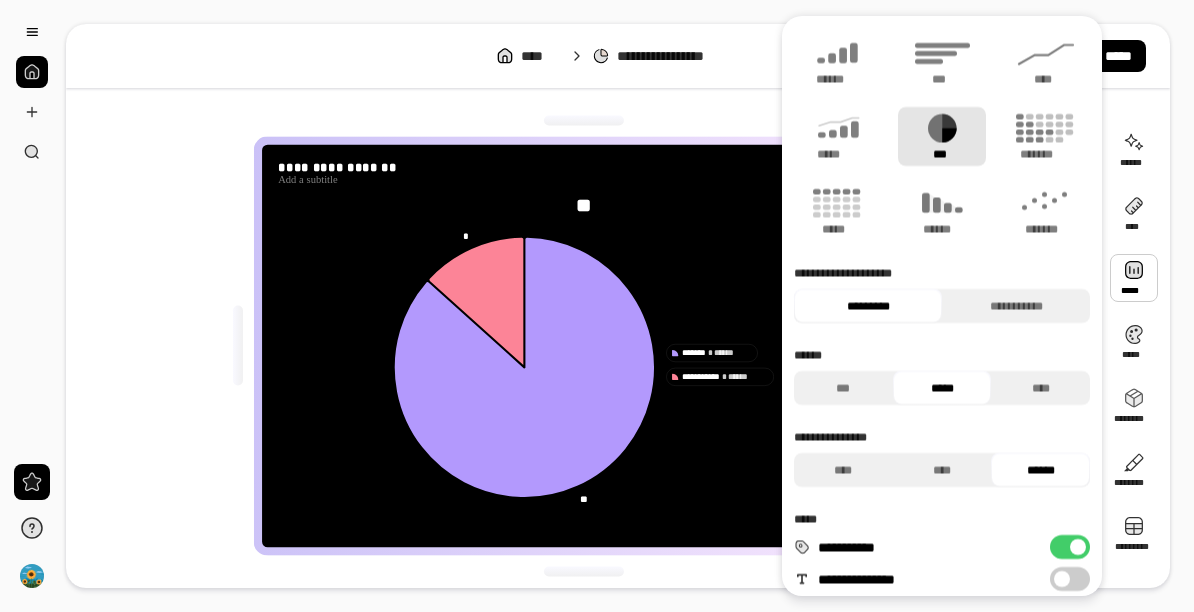 click on "****" at bounding box center [942, 470] 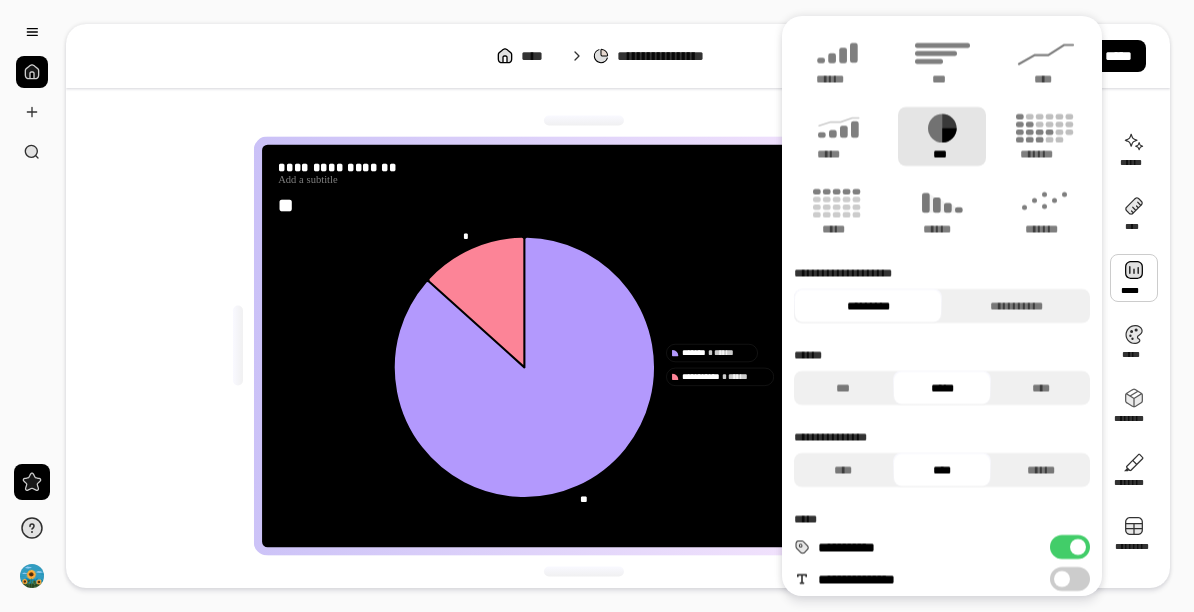 click on "**********" at bounding box center [1016, 306] 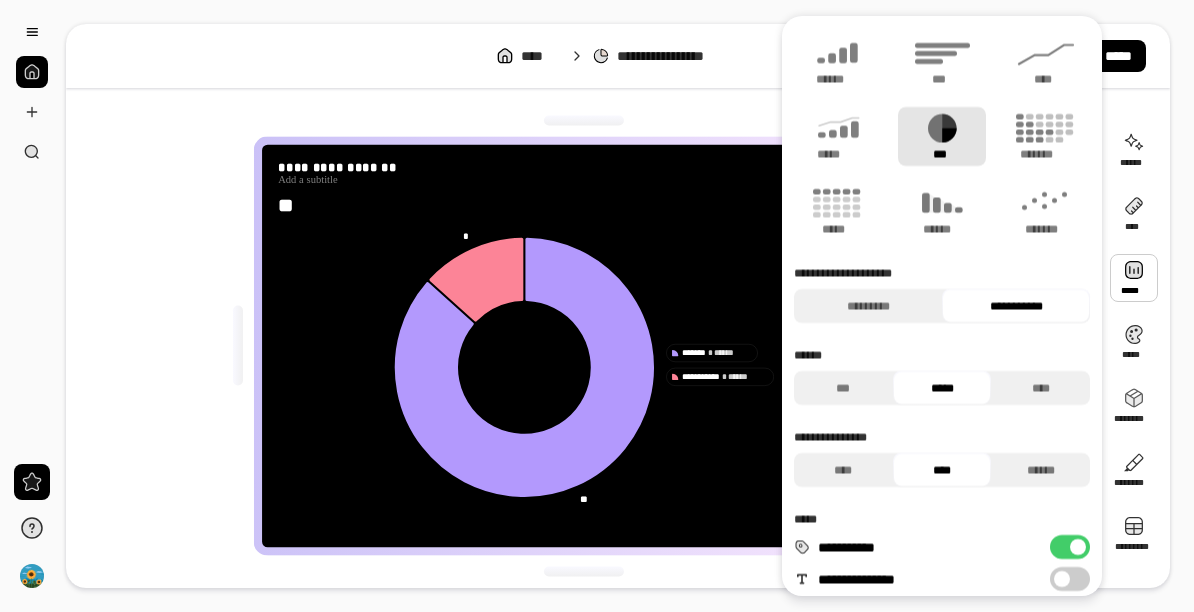 click on "*********" at bounding box center [868, 306] 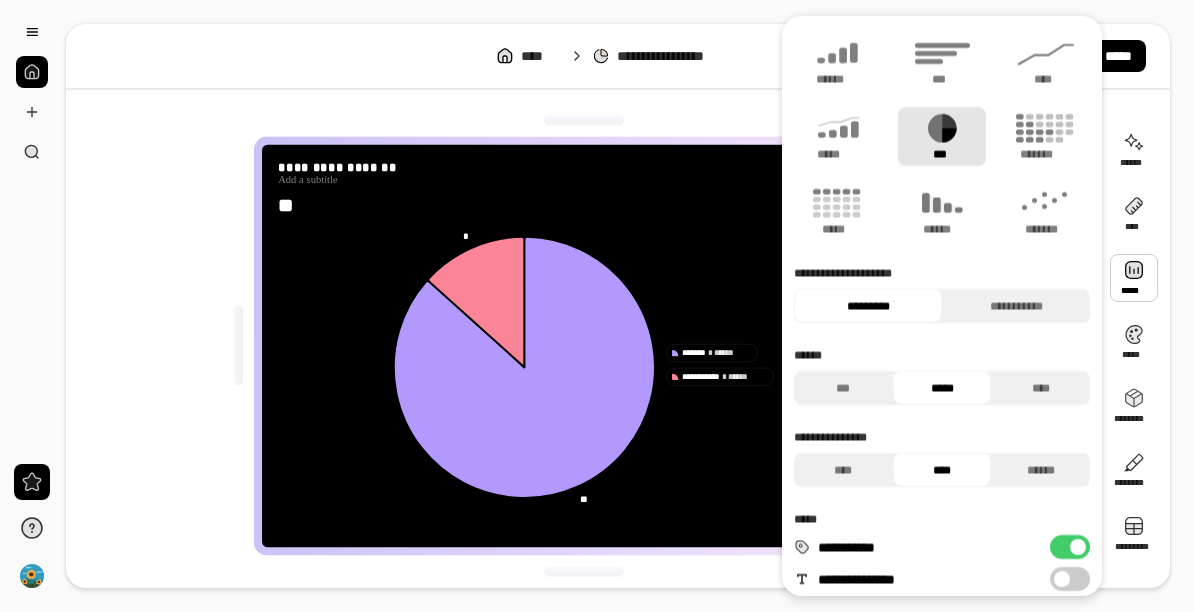 click on "**********" at bounding box center (1016, 306) 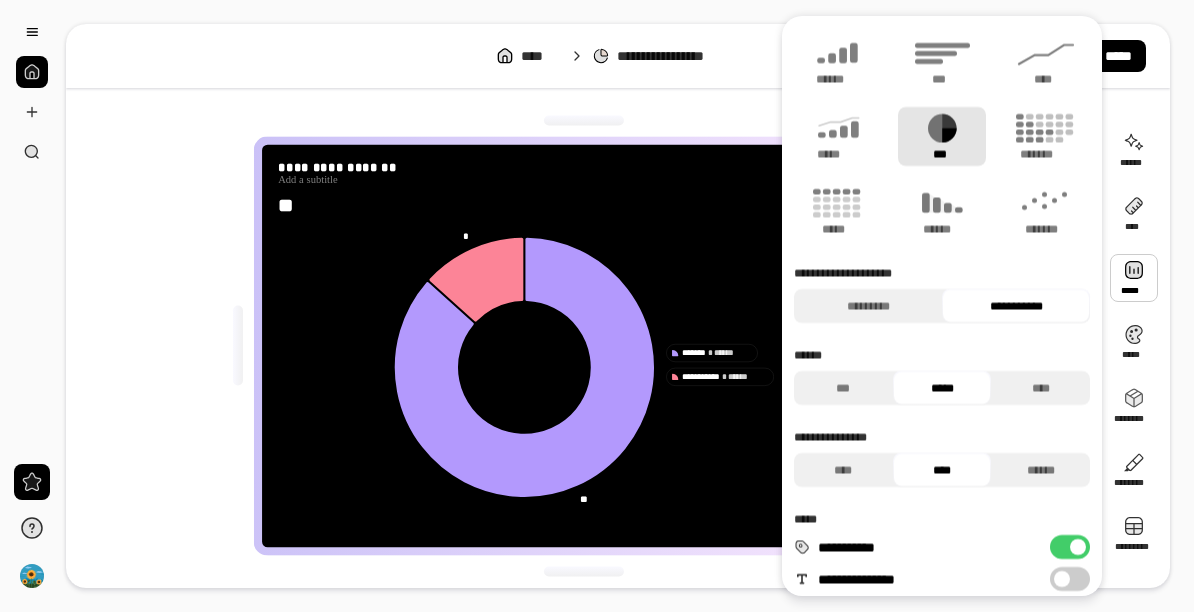 click on "***" at bounding box center [843, 388] 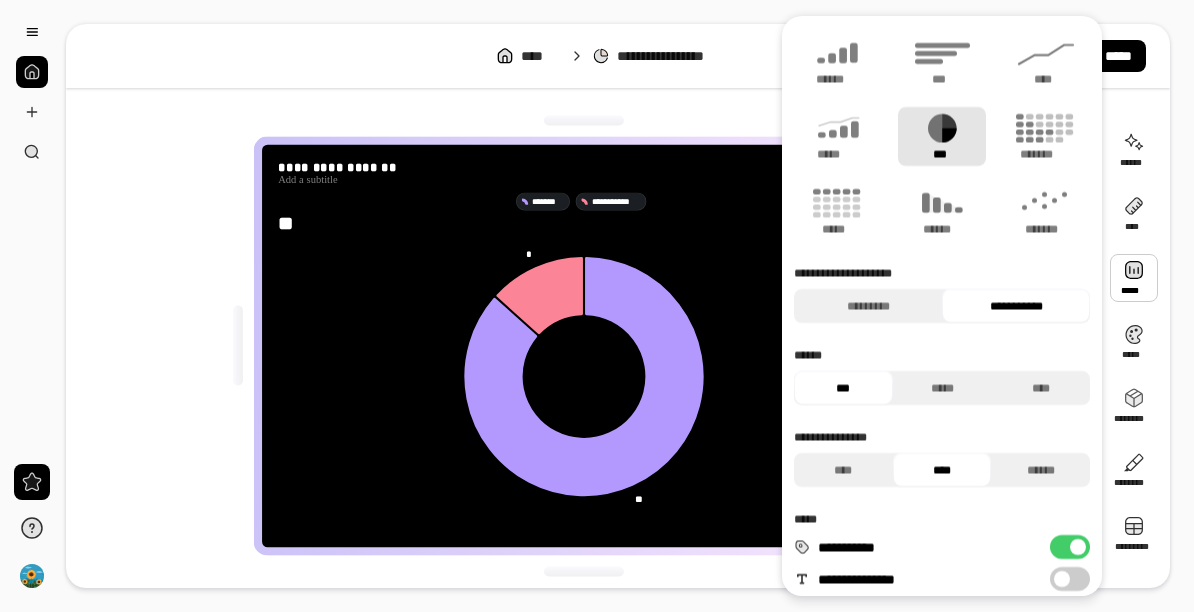 click on "****" at bounding box center [1040, 388] 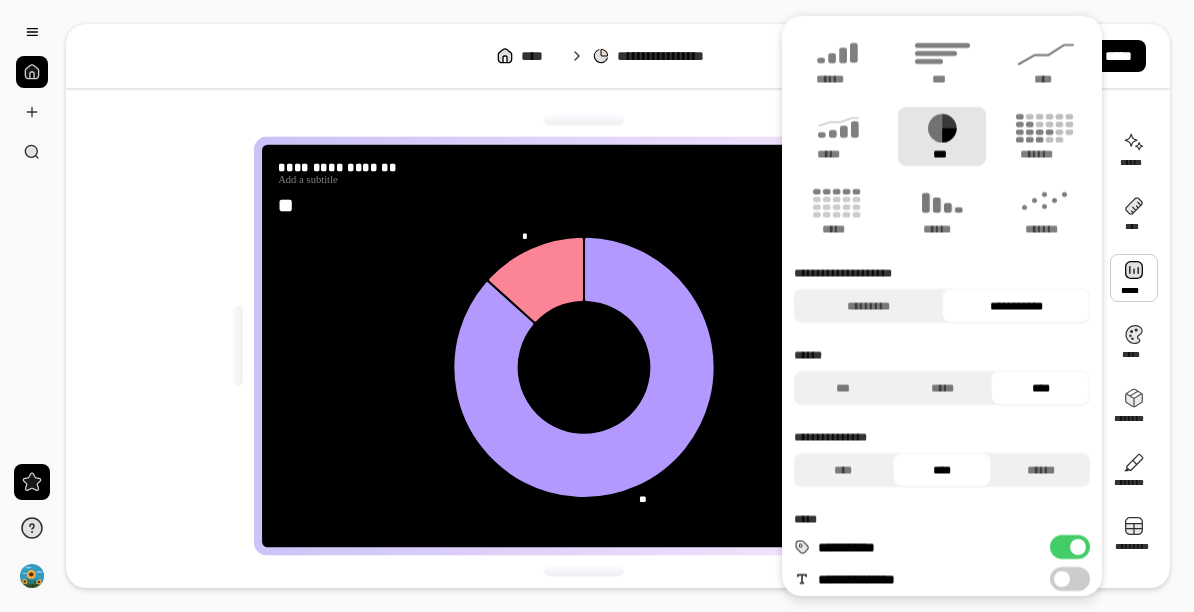 click on "*****" at bounding box center (942, 388) 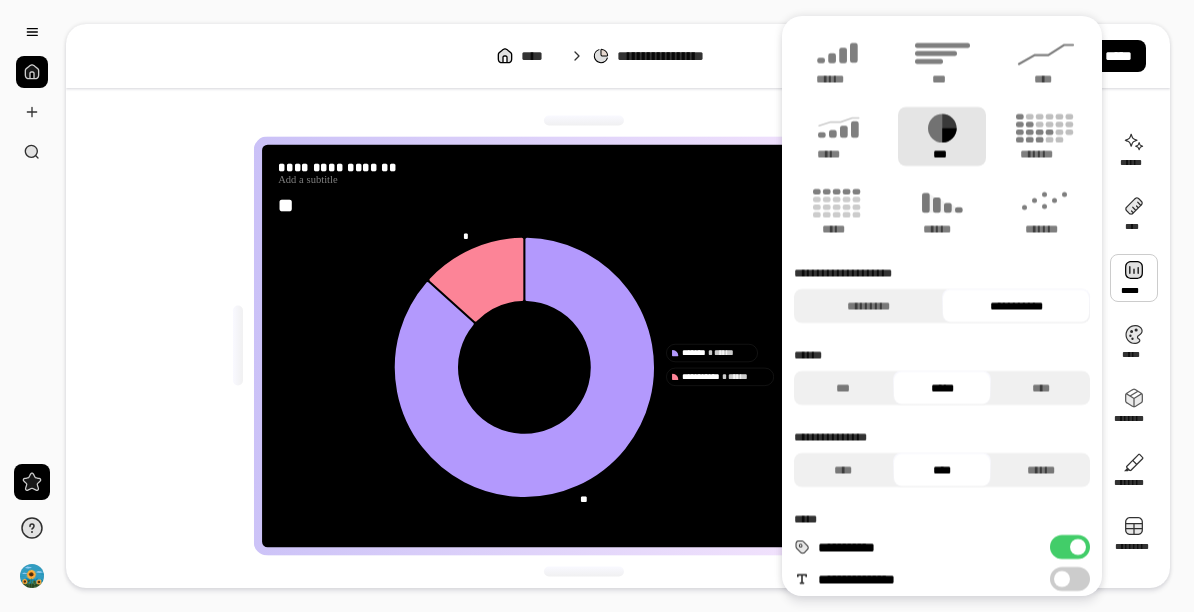 click on "****" at bounding box center [843, 470] 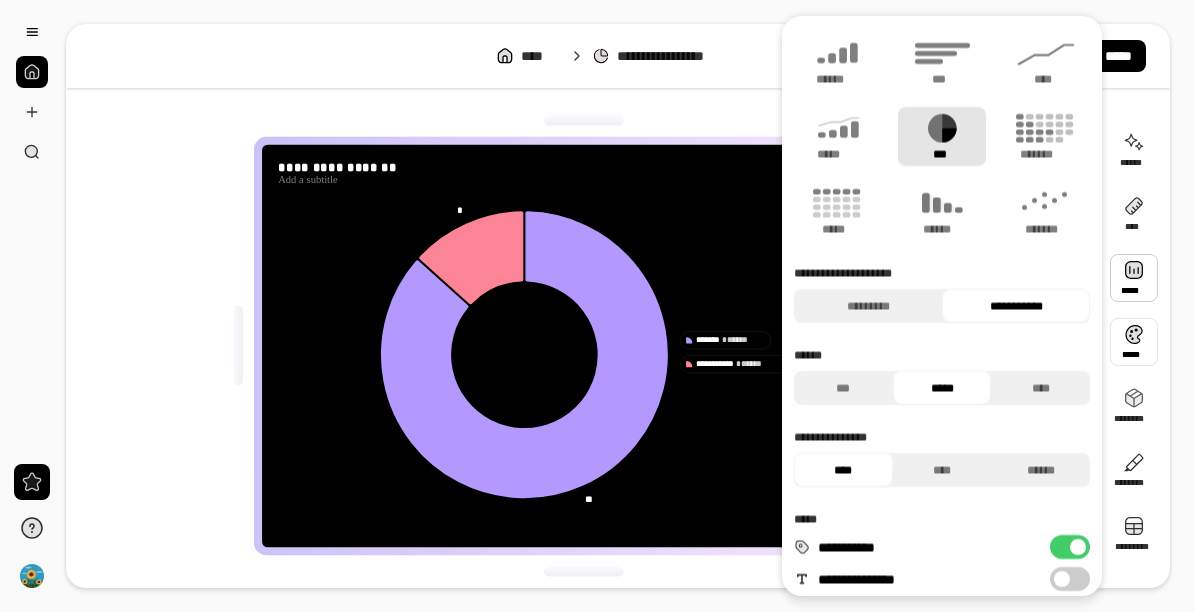 click at bounding box center (1134, 342) 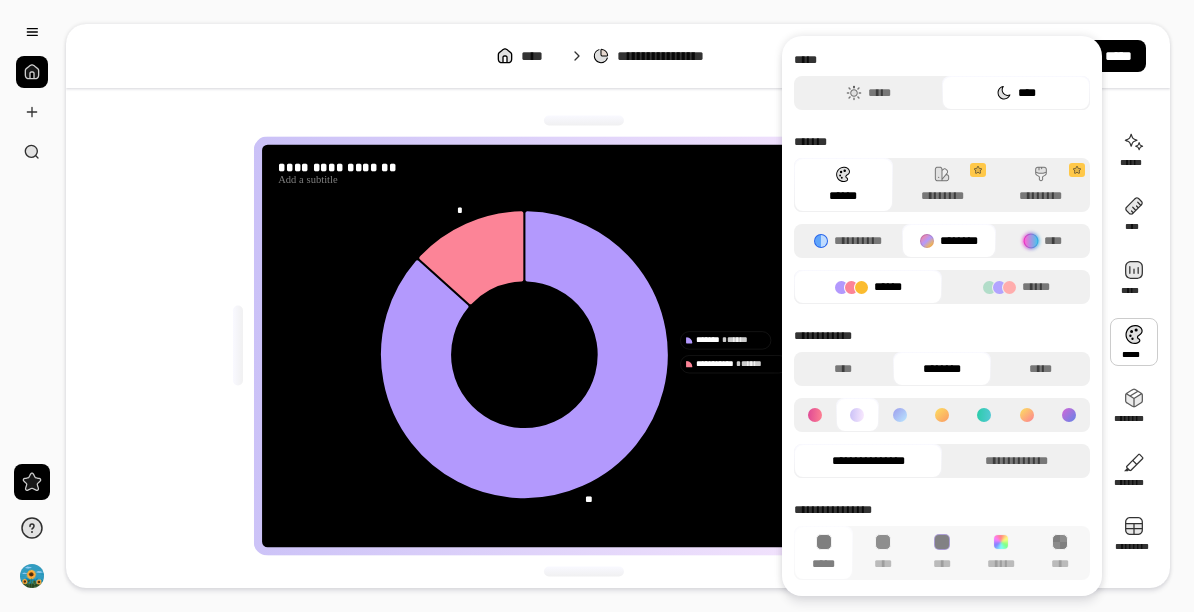 click on "**********" at bounding box center (848, 241) 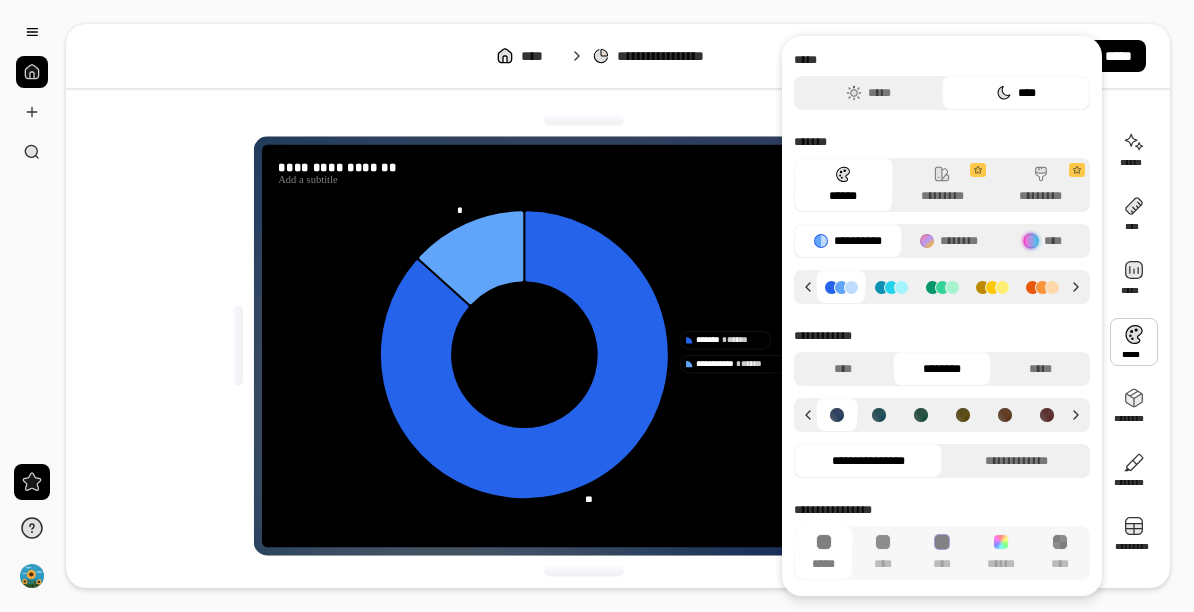 click on "*****" at bounding box center [868, 93] 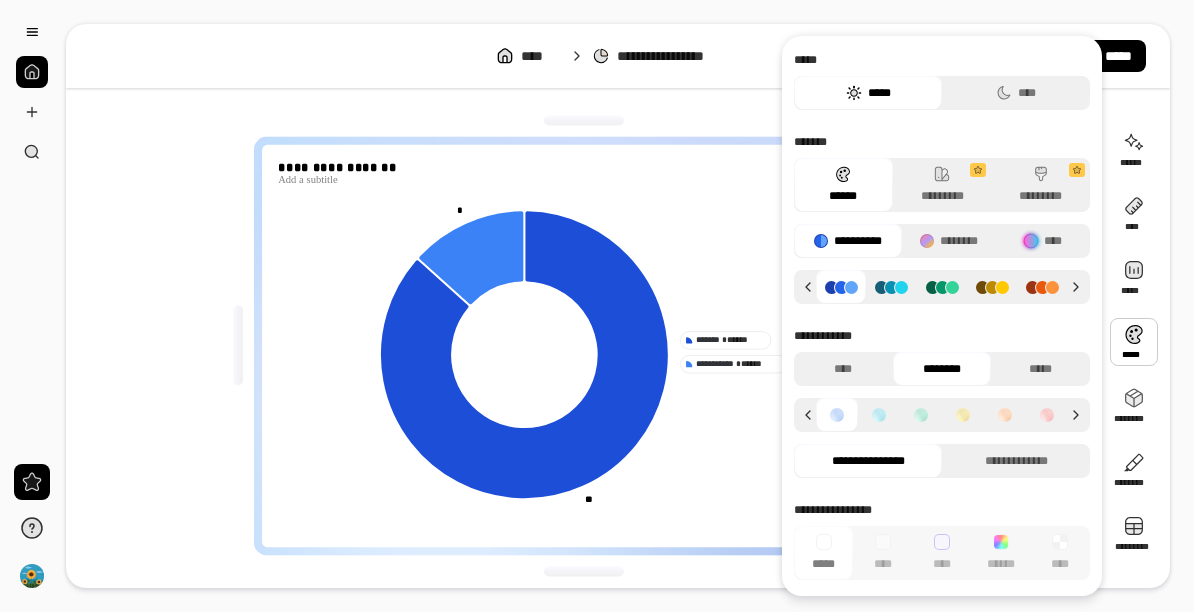 click 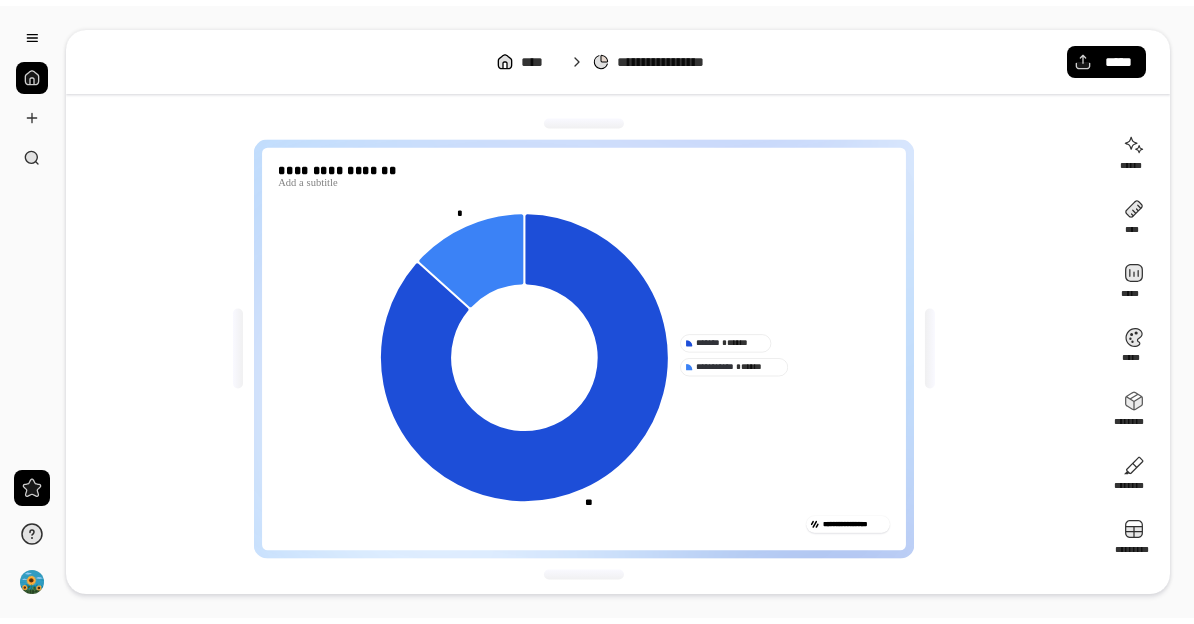 scroll, scrollTop: 3, scrollLeft: 0, axis: vertical 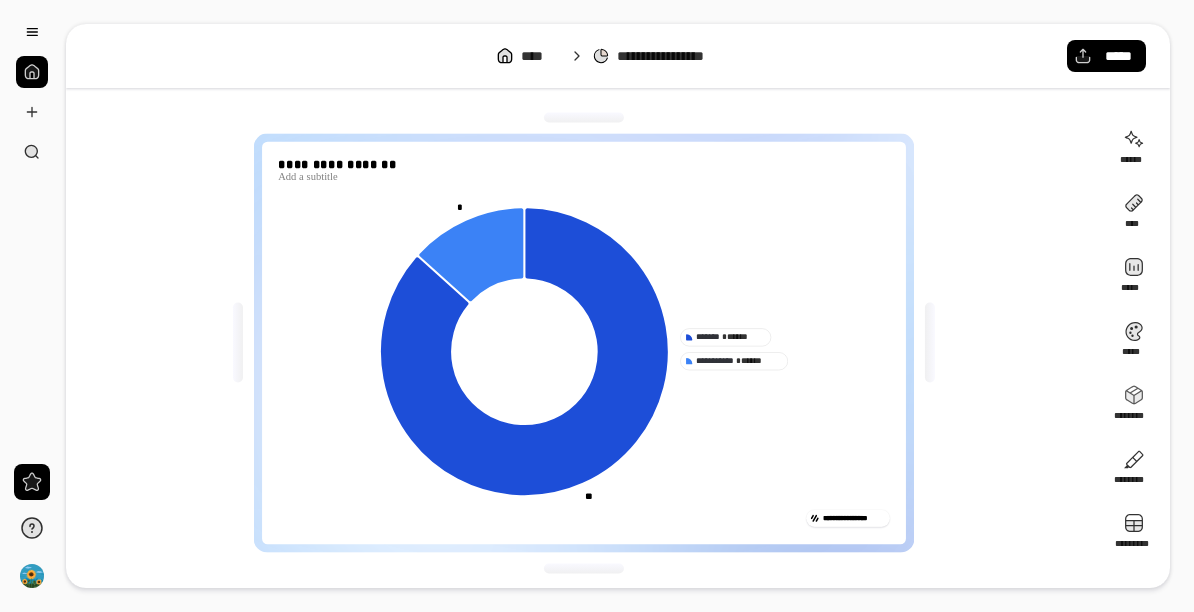 click on "*****" at bounding box center (1106, 56) 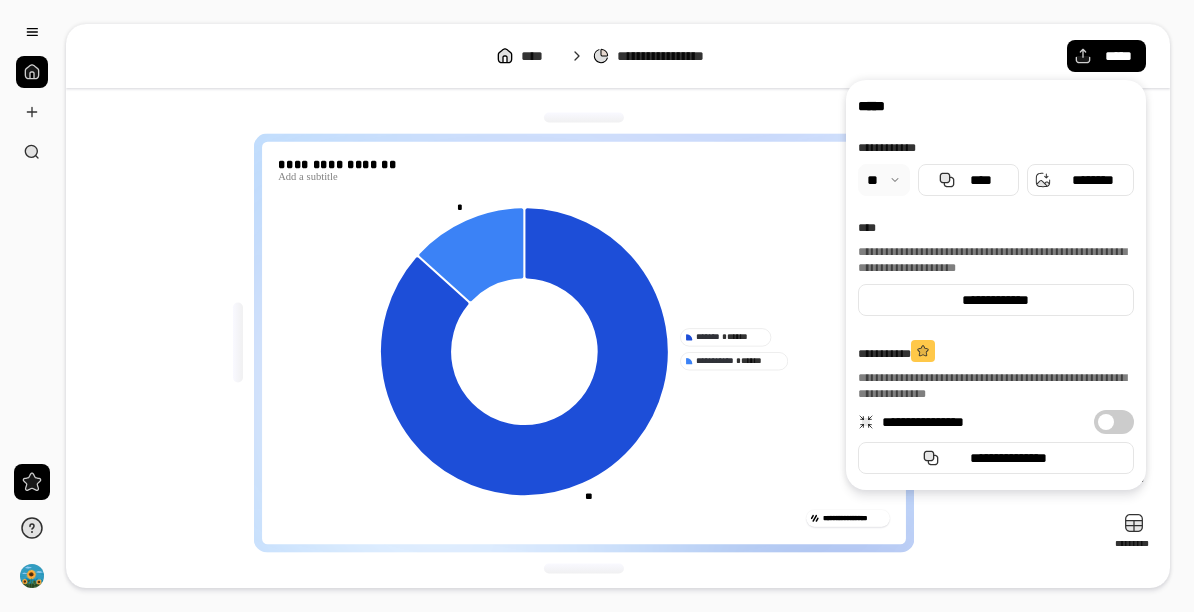 click on "****" at bounding box center [980, 180] 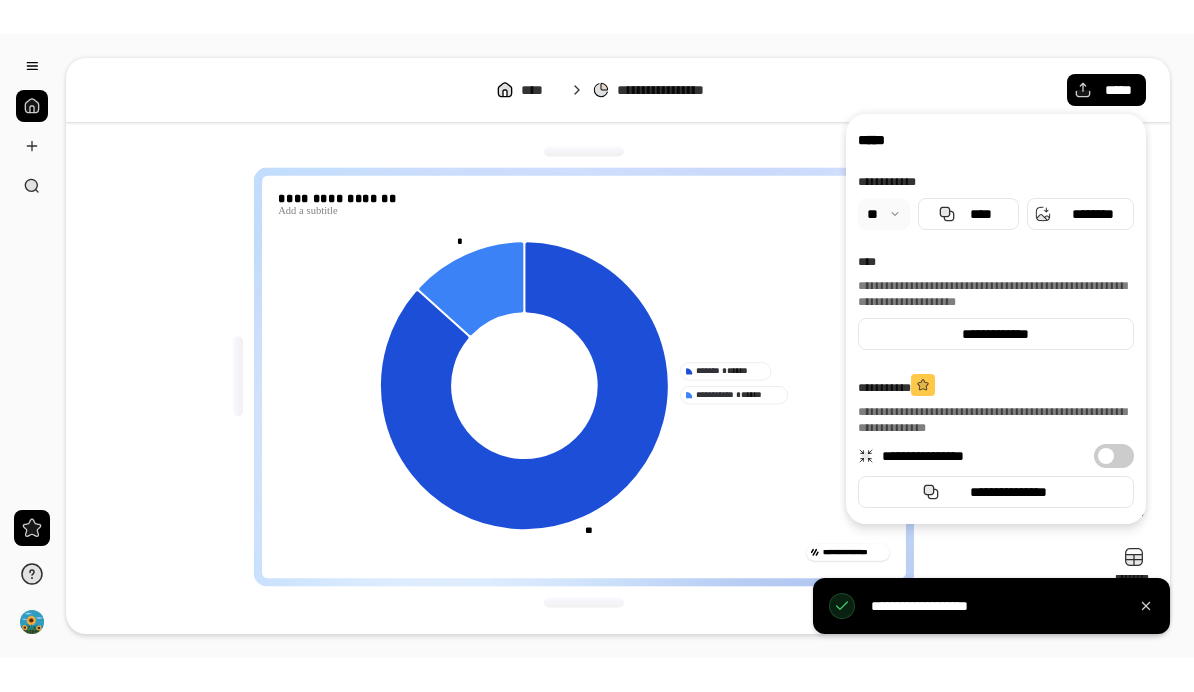 scroll, scrollTop: 0, scrollLeft: 0, axis: both 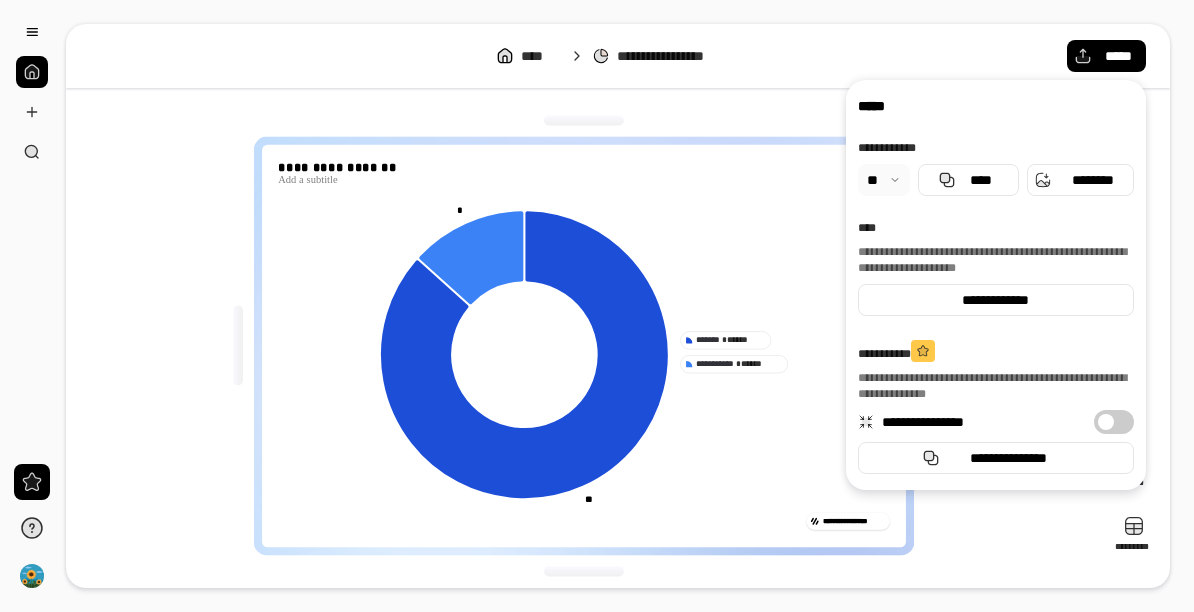 click 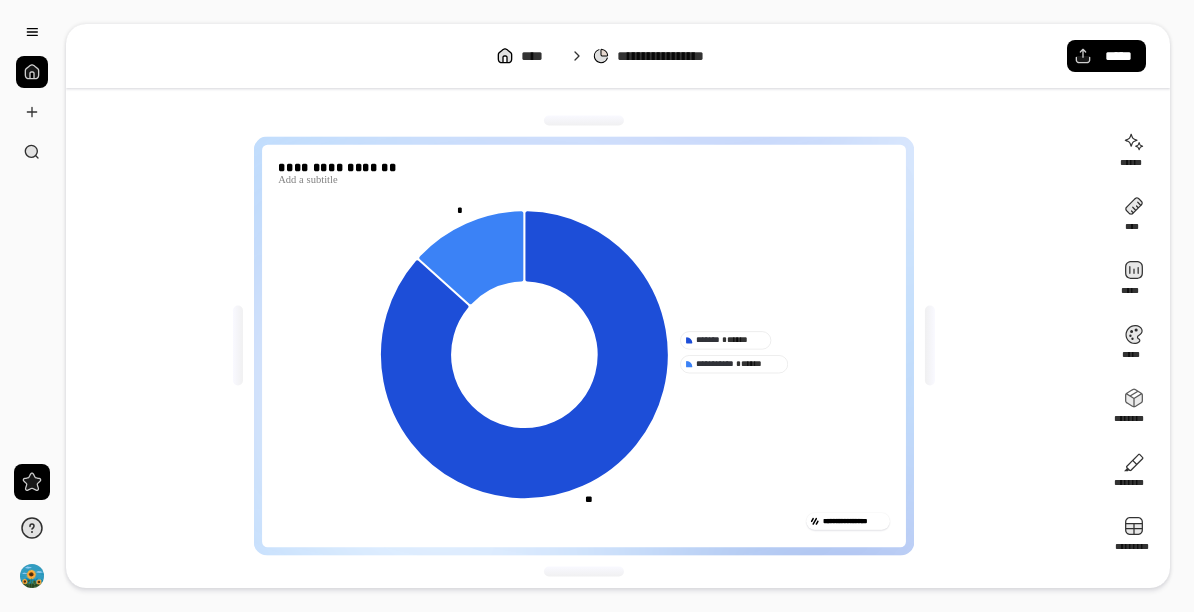 click at bounding box center (32, 112) 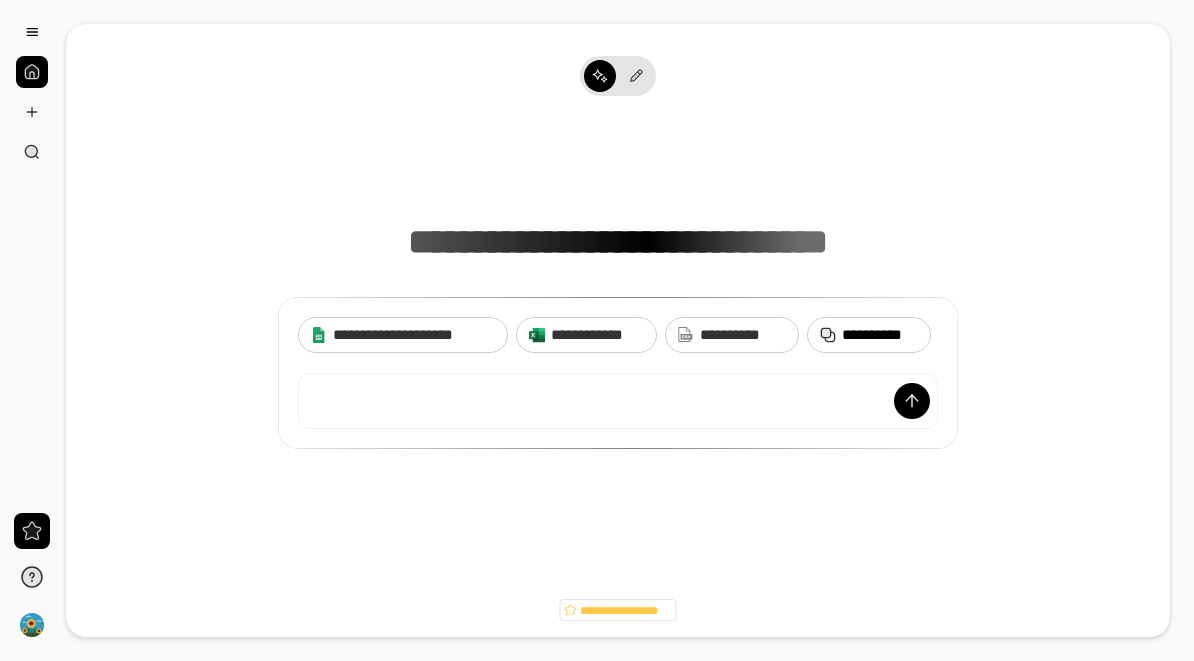 click on "**********" at bounding box center [880, 335] 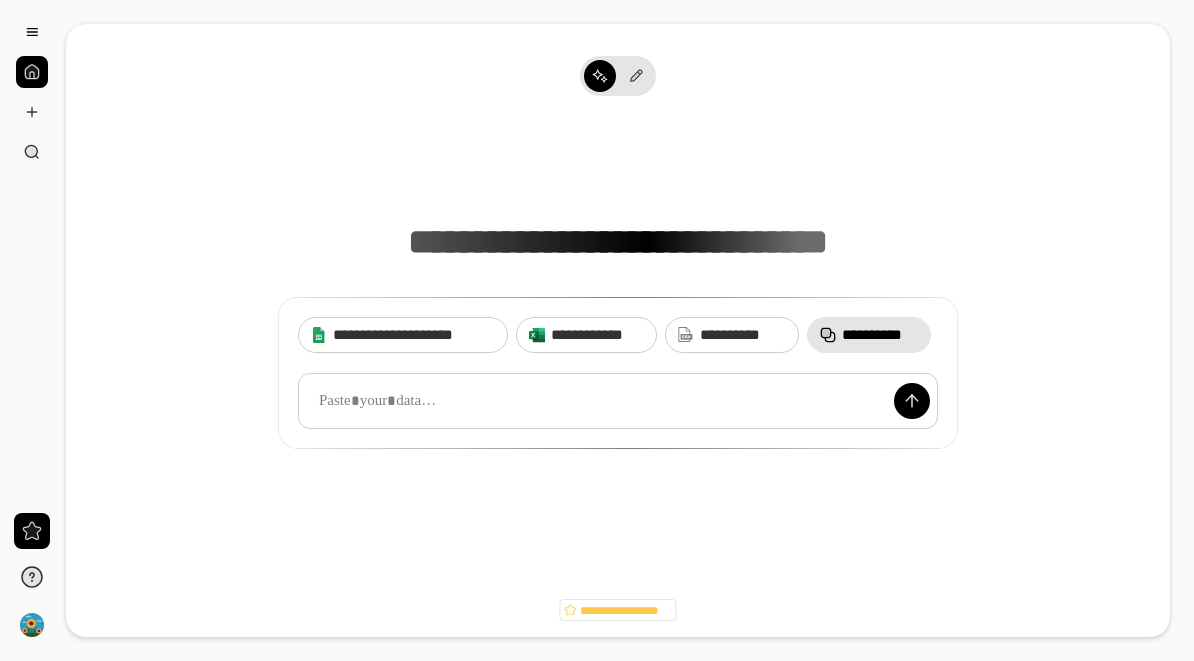 click at bounding box center (618, 401) 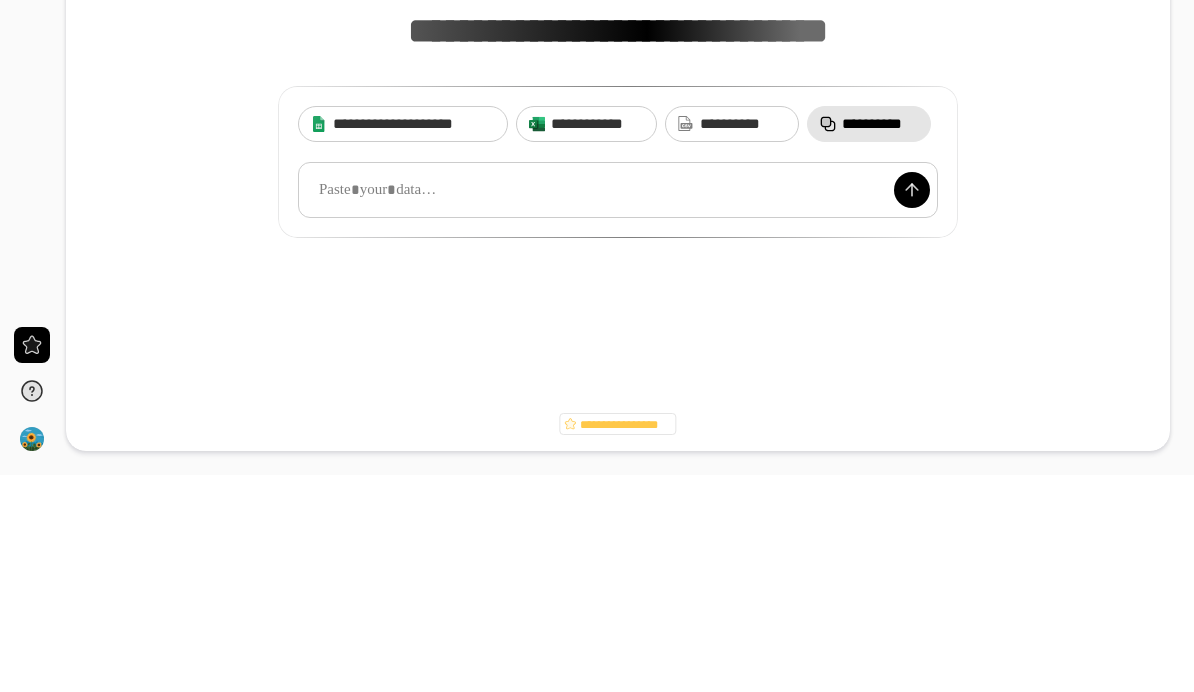 click at bounding box center (618, 407) 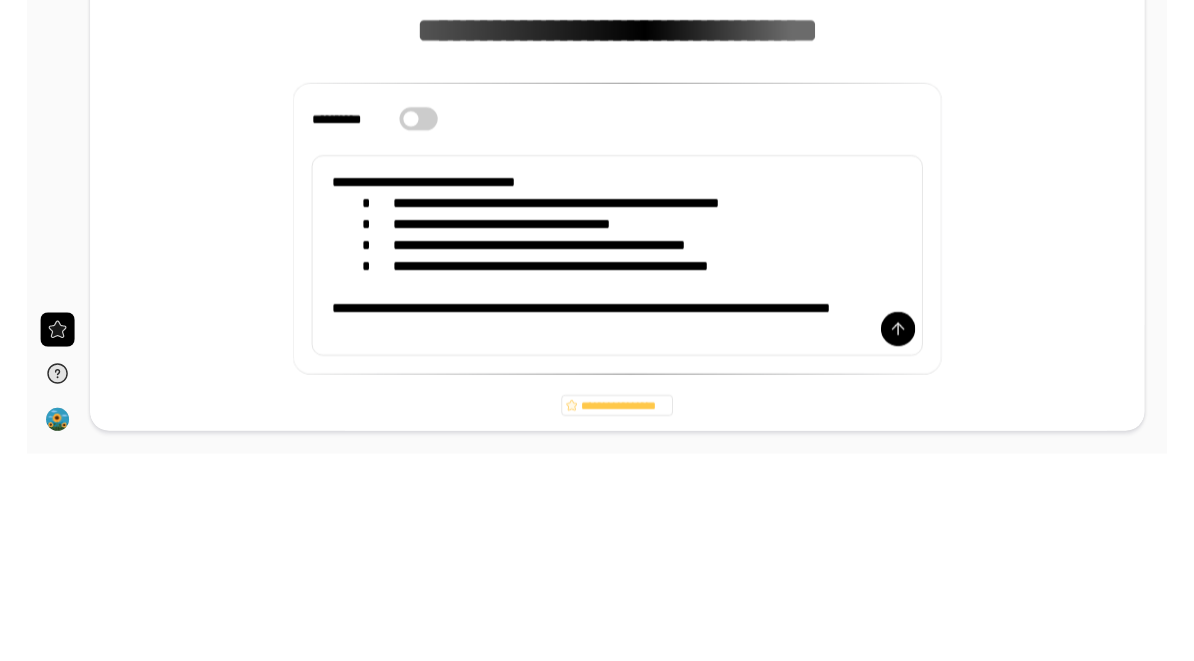 scroll, scrollTop: 217, scrollLeft: 0, axis: vertical 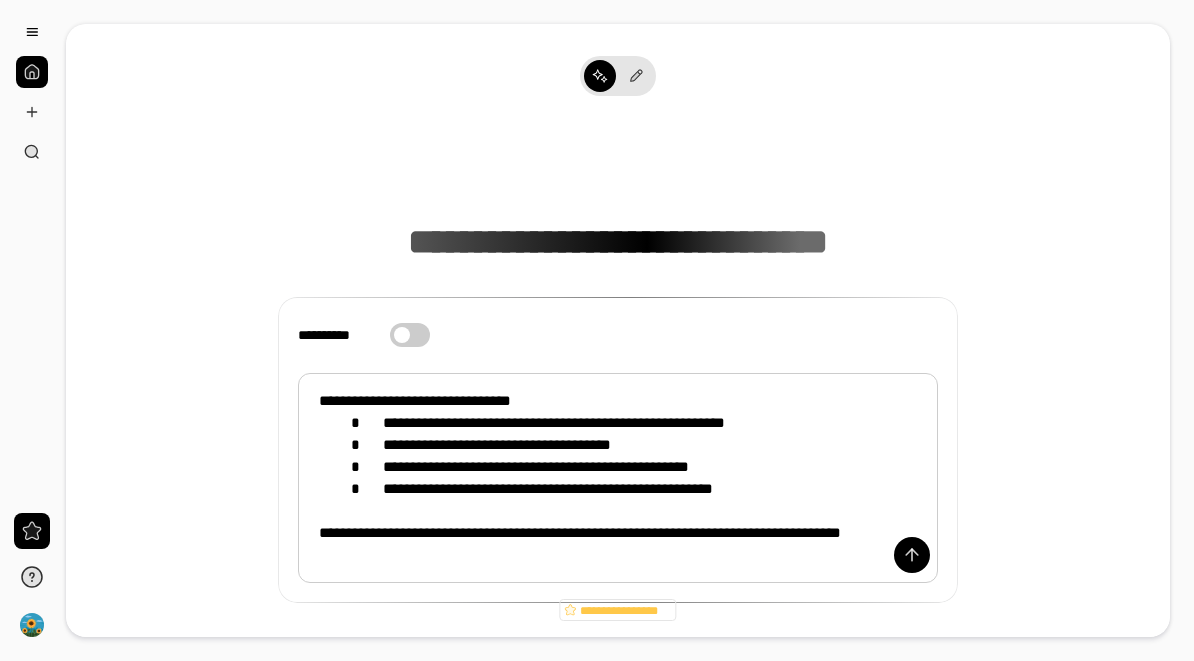 click at bounding box center [912, 555] 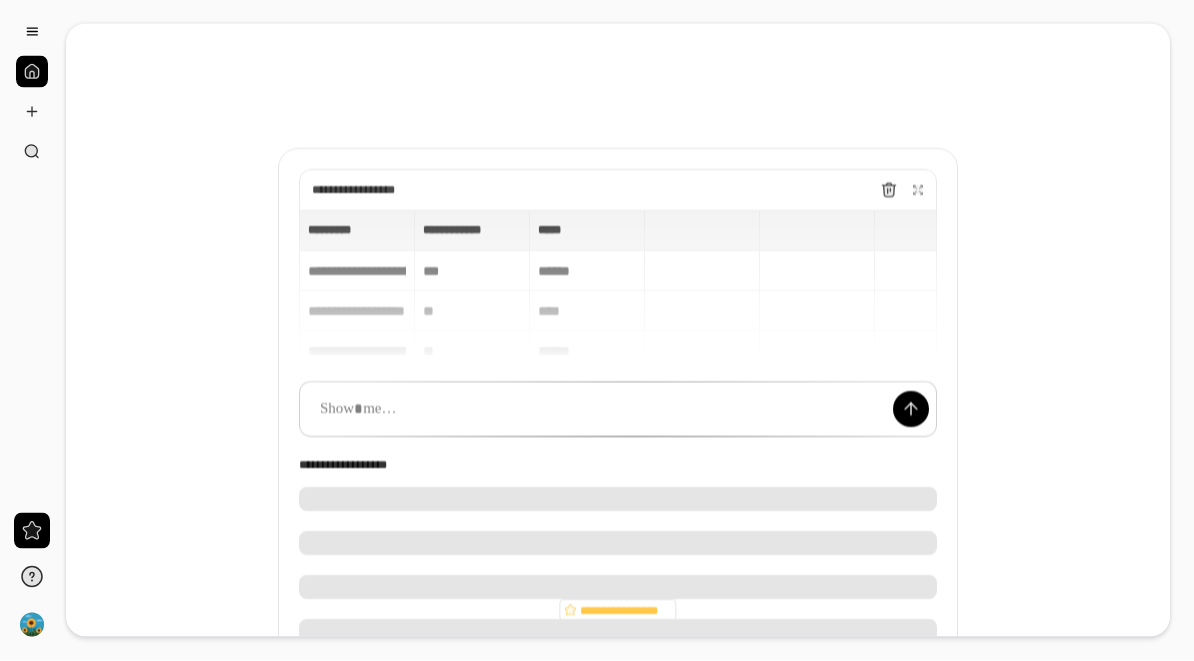 scroll, scrollTop: 0, scrollLeft: 0, axis: both 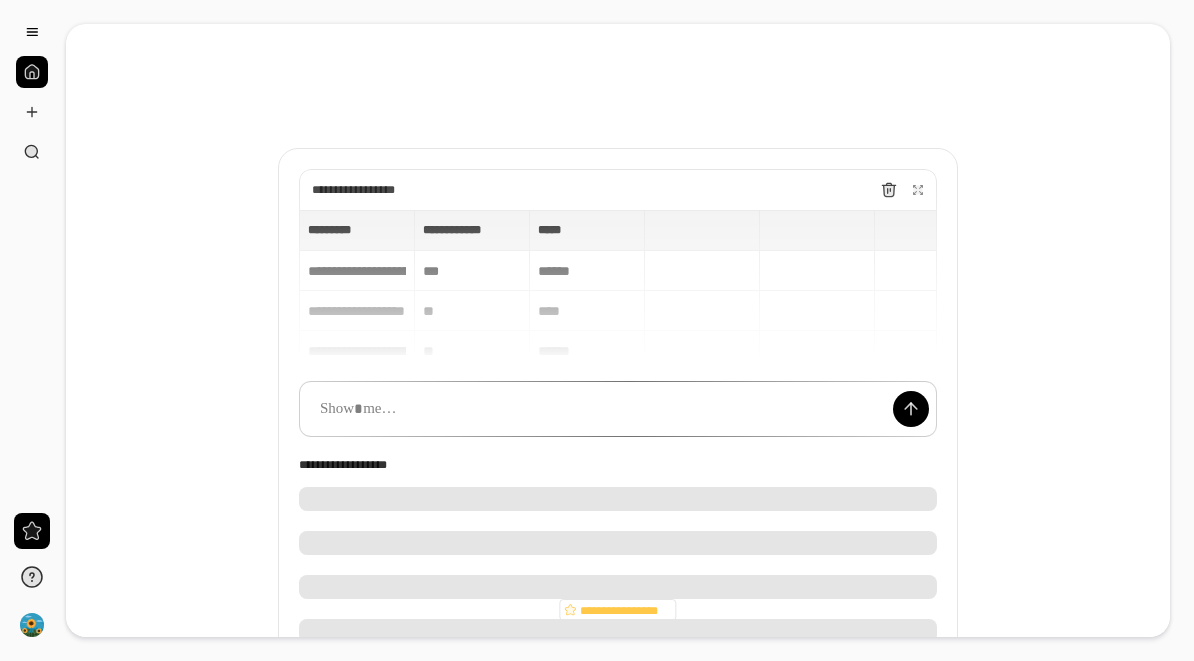 click at bounding box center [911, 409] 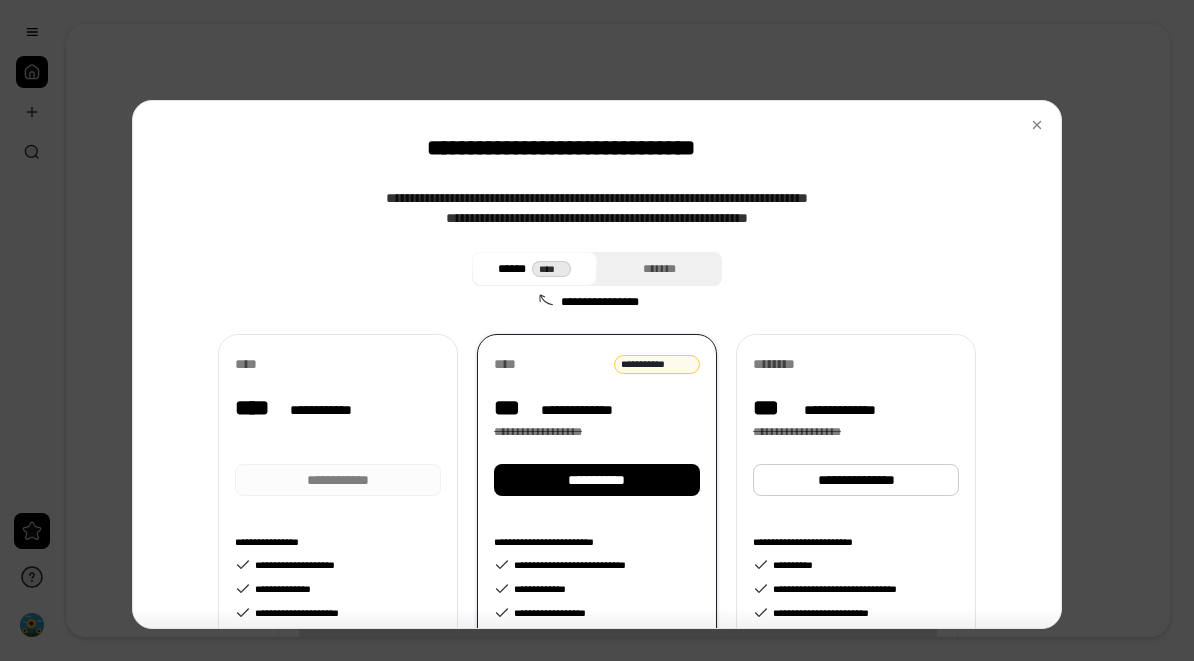 click at bounding box center [1037, 125] 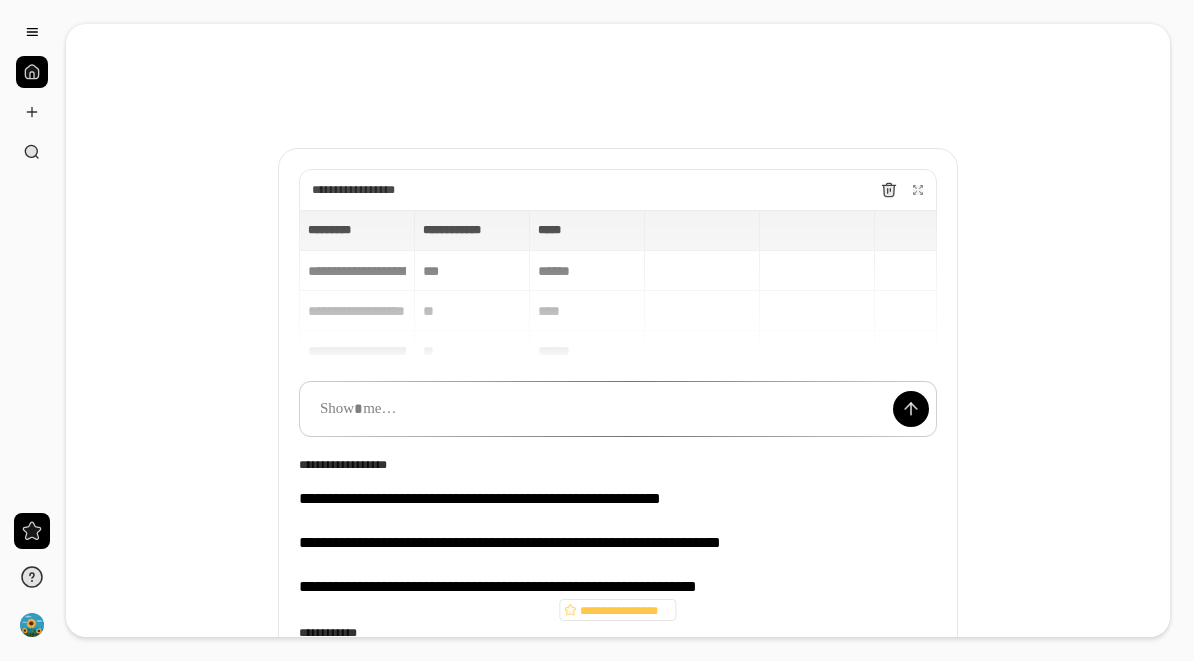 click at bounding box center (911, 409) 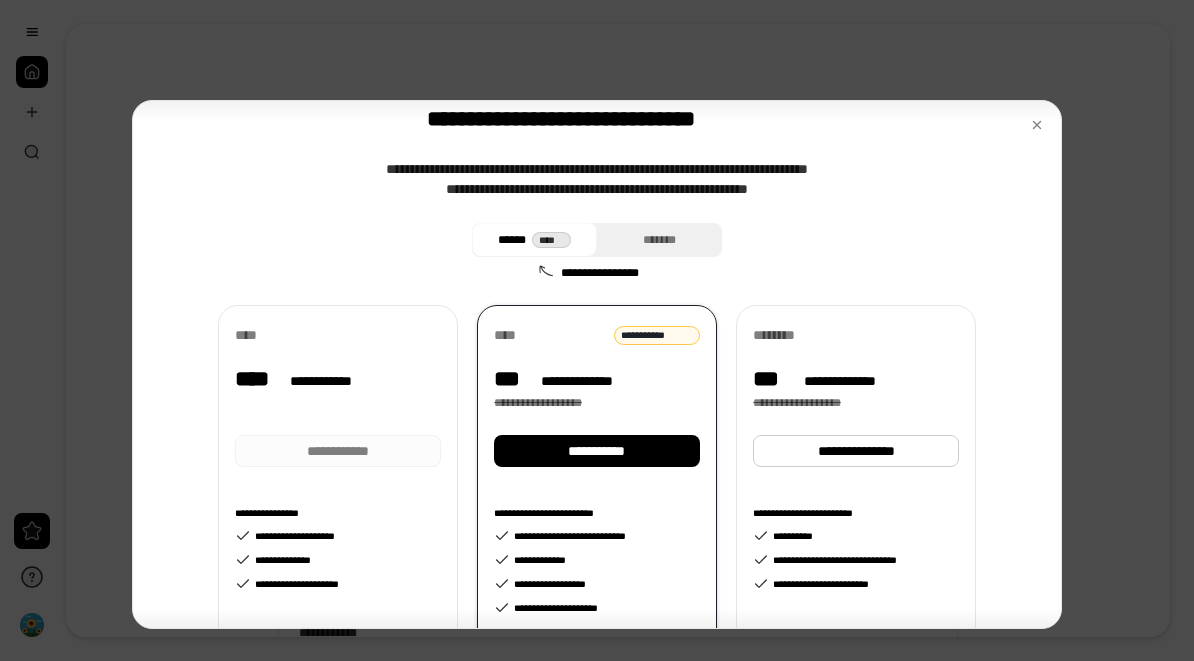 scroll, scrollTop: 43, scrollLeft: 0, axis: vertical 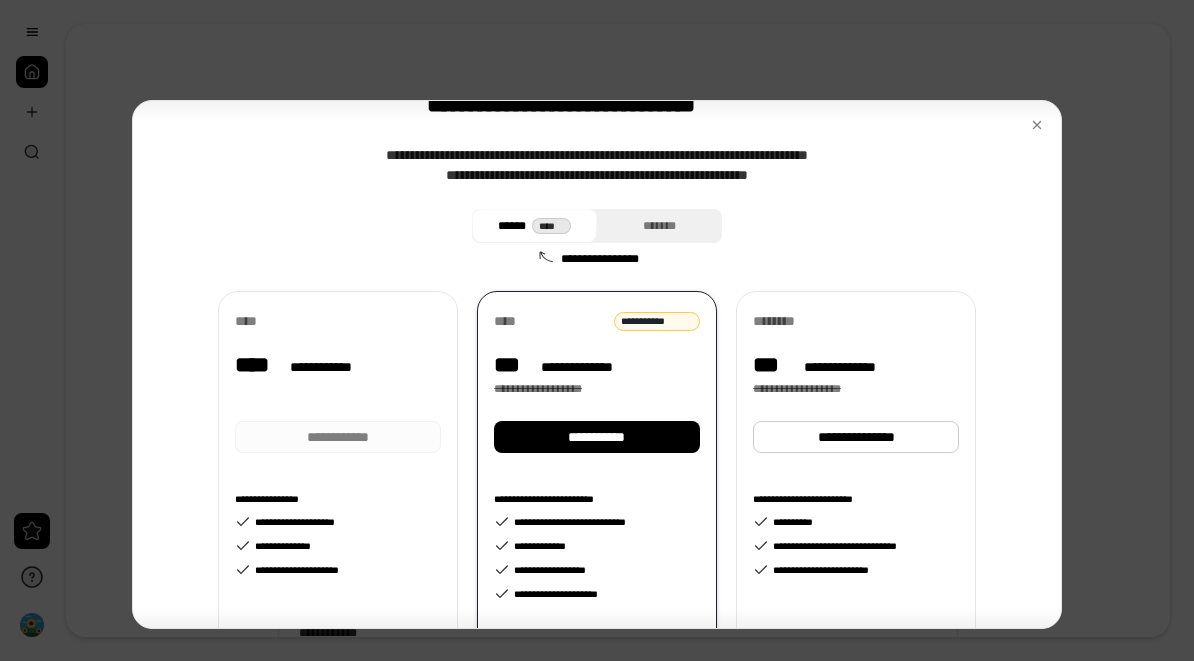 click at bounding box center (1037, 125) 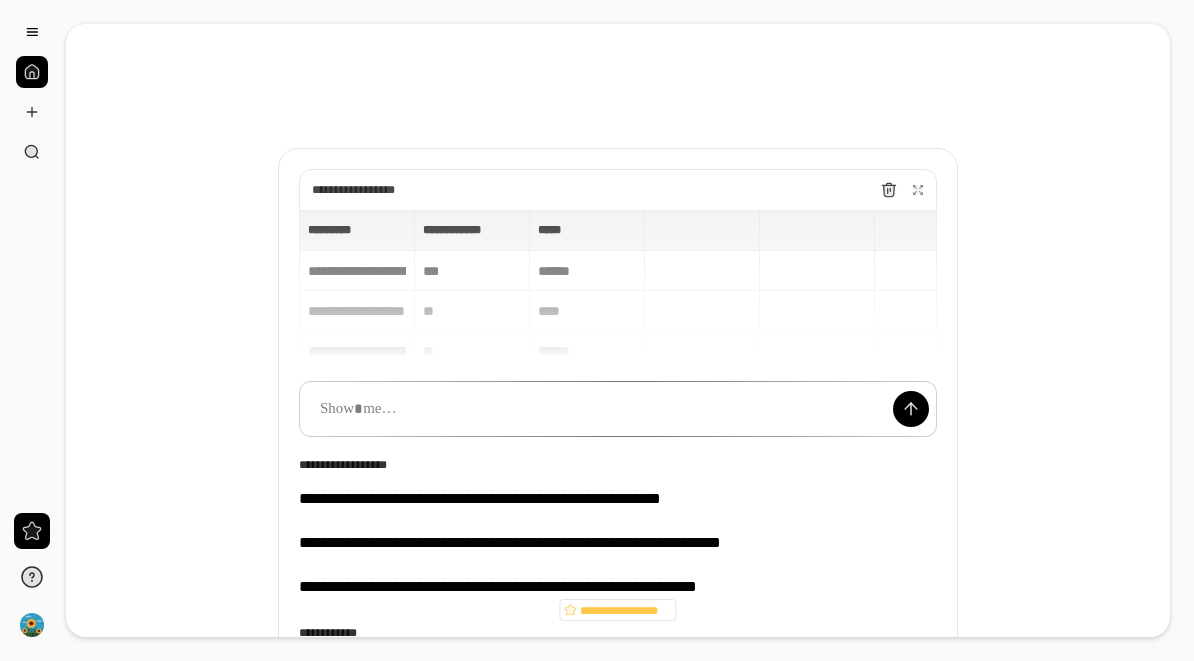 scroll, scrollTop: 0, scrollLeft: 0, axis: both 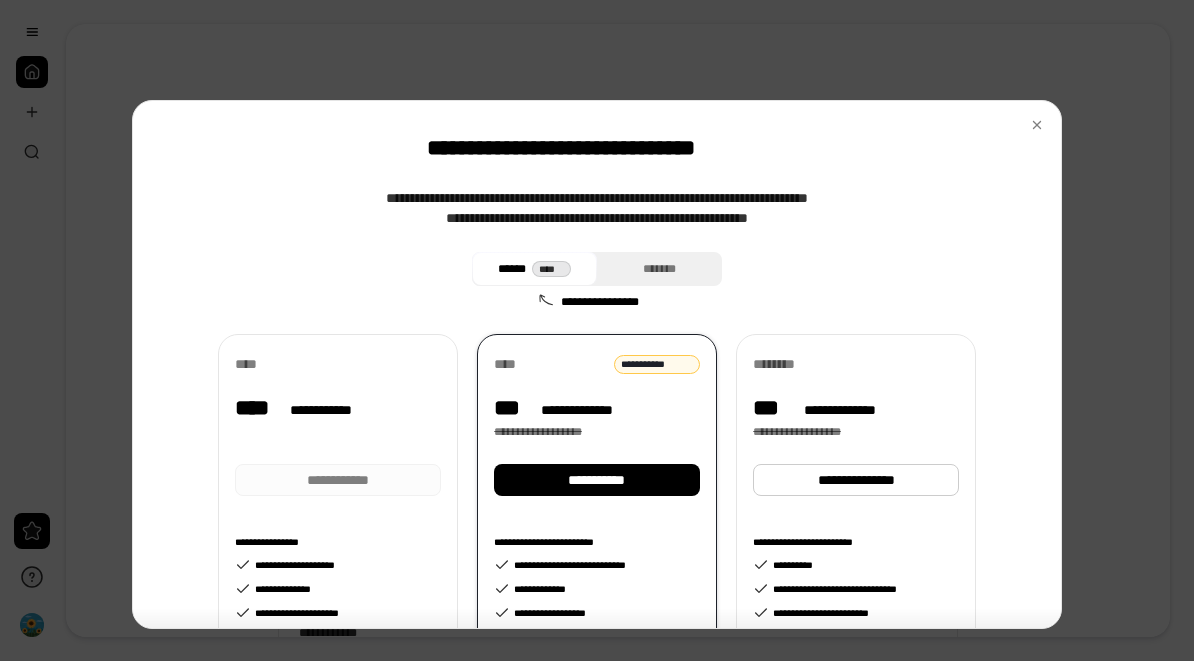 click at bounding box center (1037, 125) 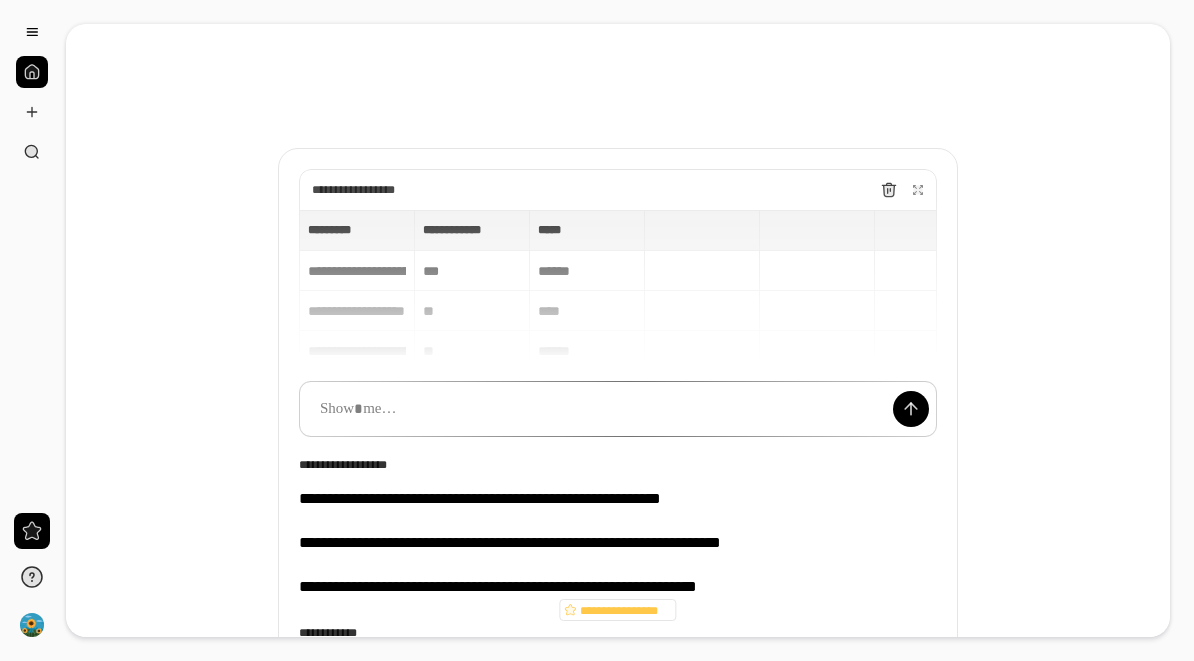 click at bounding box center (32, 112) 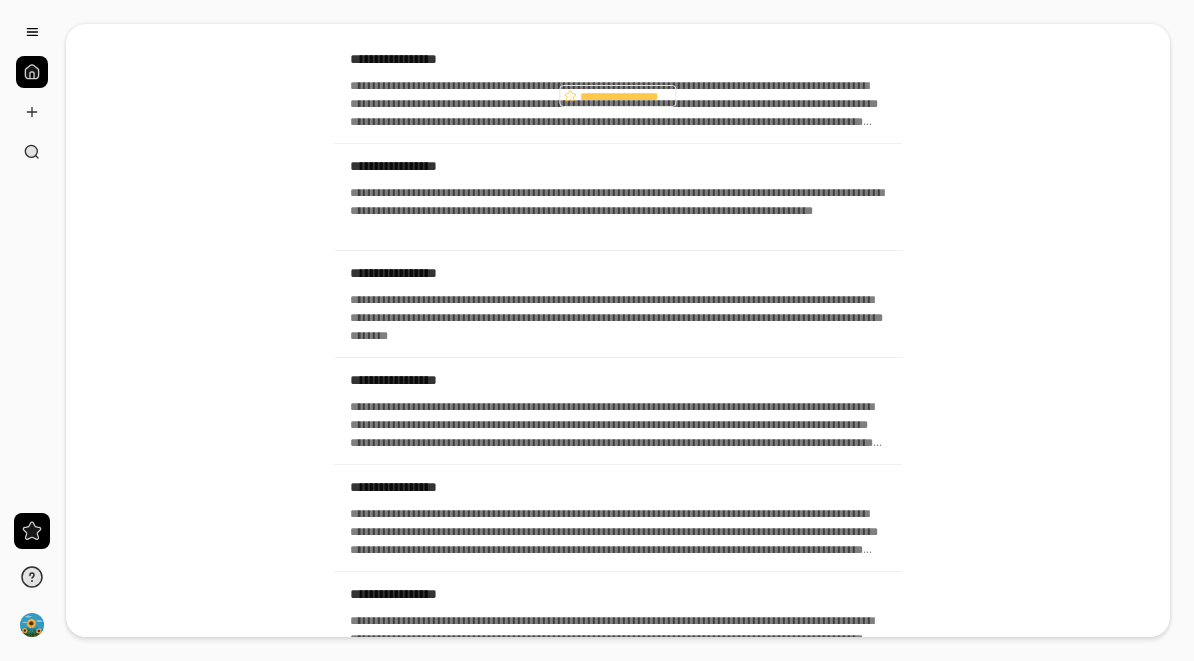 scroll, scrollTop: 579, scrollLeft: 0, axis: vertical 